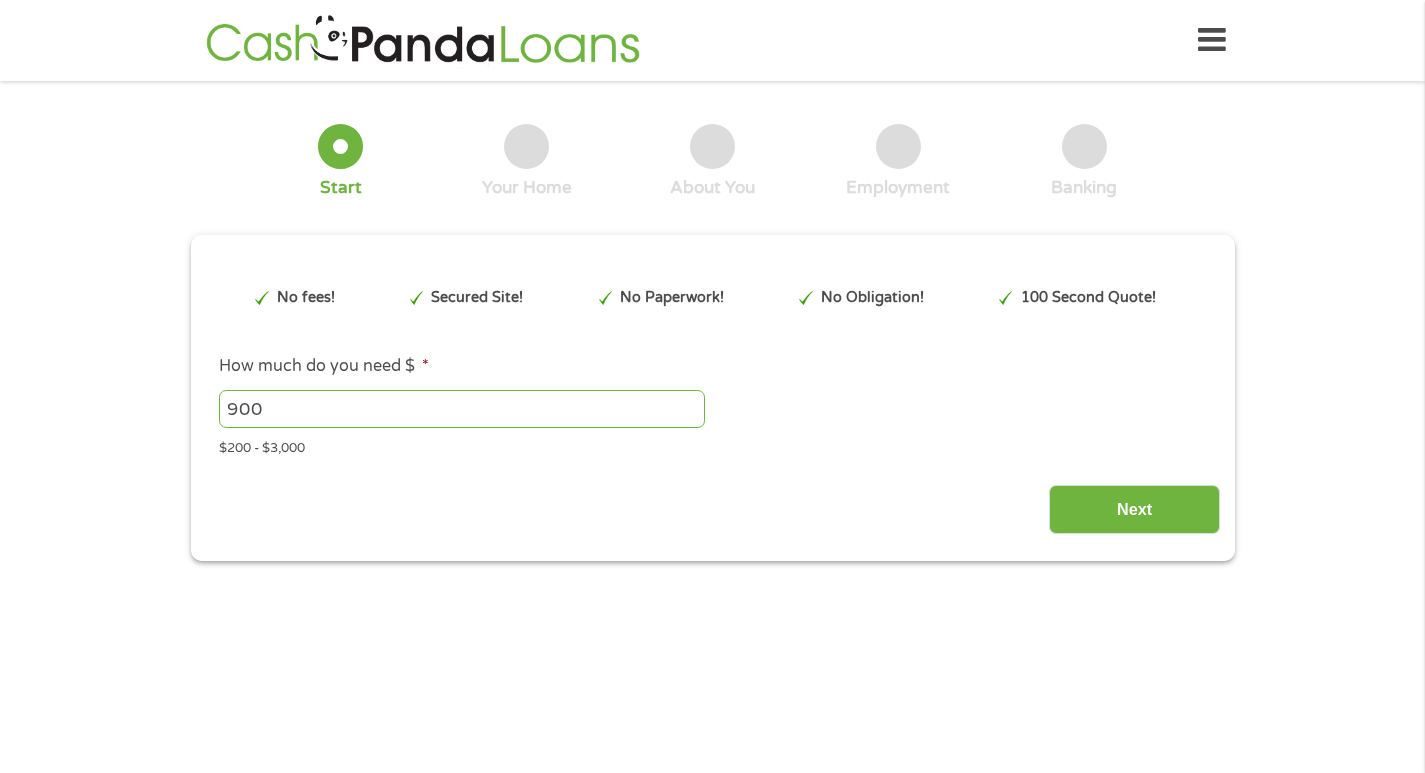 scroll, scrollTop: 0, scrollLeft: 0, axis: both 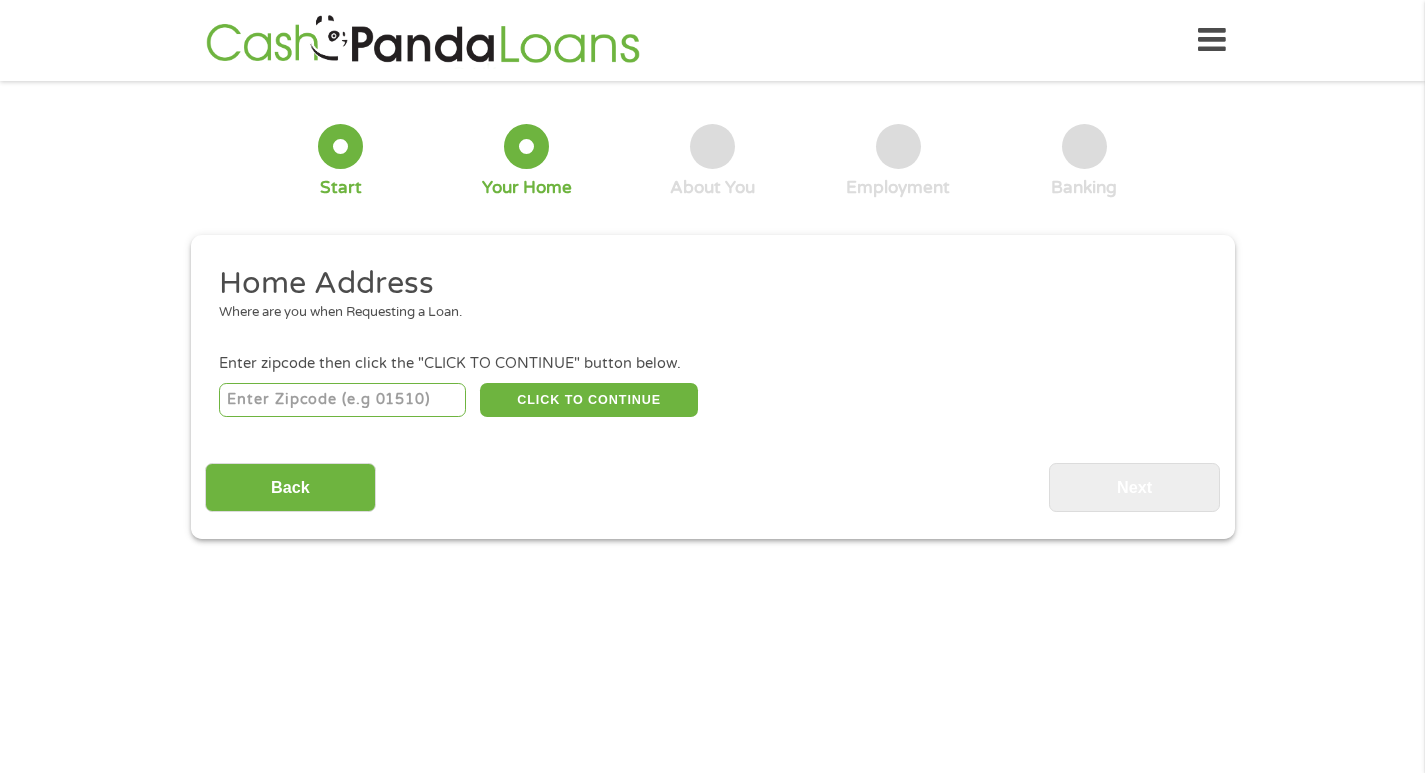 drag, startPoint x: 432, startPoint y: 409, endPoint x: 449, endPoint y: 407, distance: 17.117243 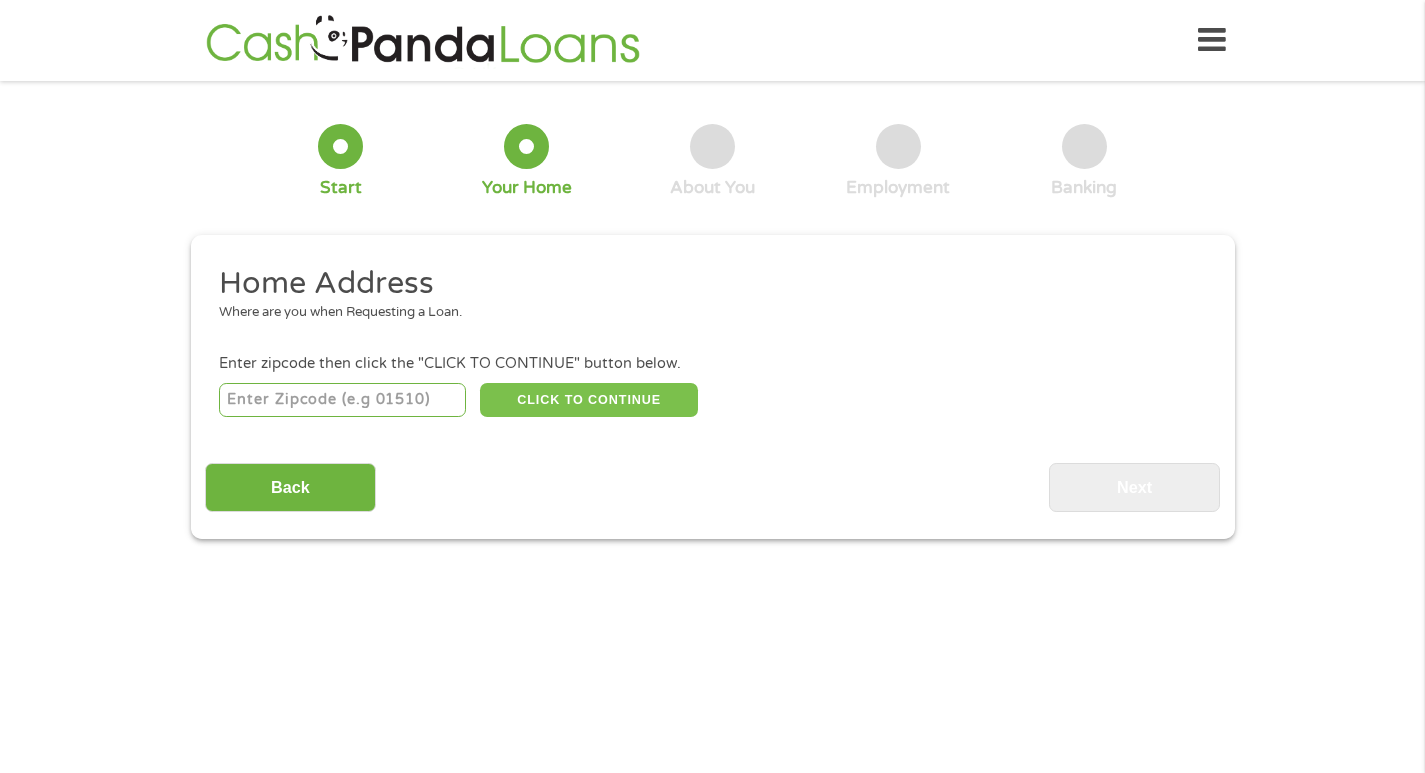 type on "[POSTAL CODE]" 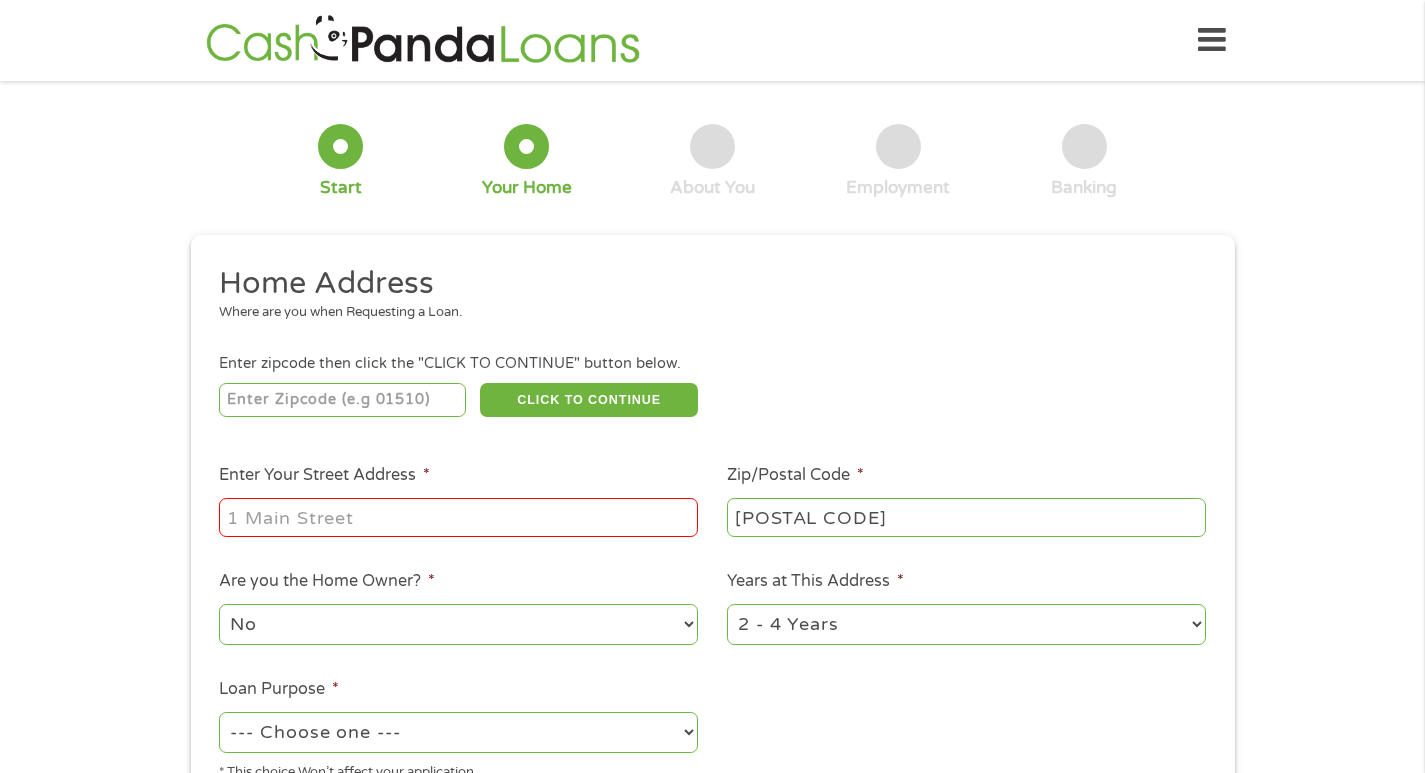 drag, startPoint x: 471, startPoint y: 515, endPoint x: 509, endPoint y: 500, distance: 40.853397 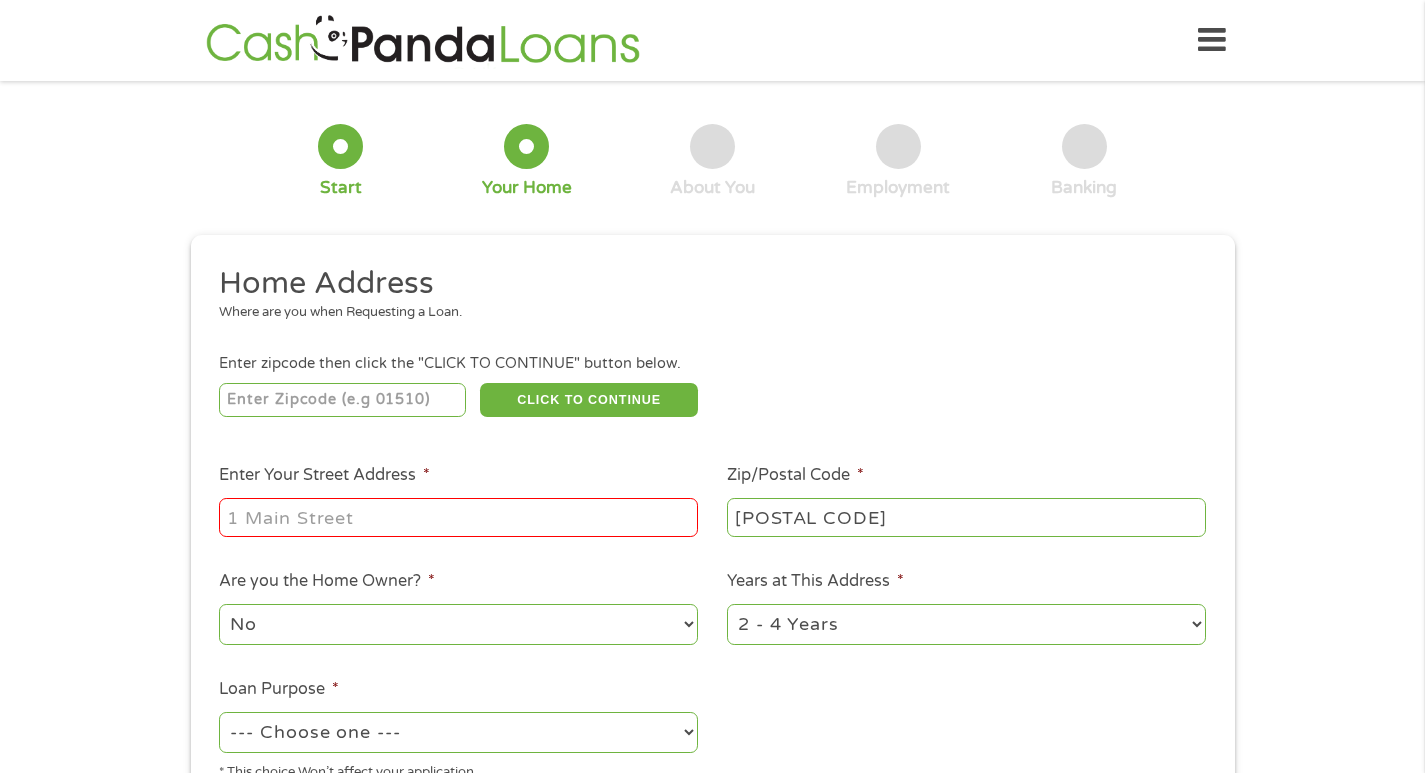 type on "[NUMBER] [STREET] [NUMBER]" 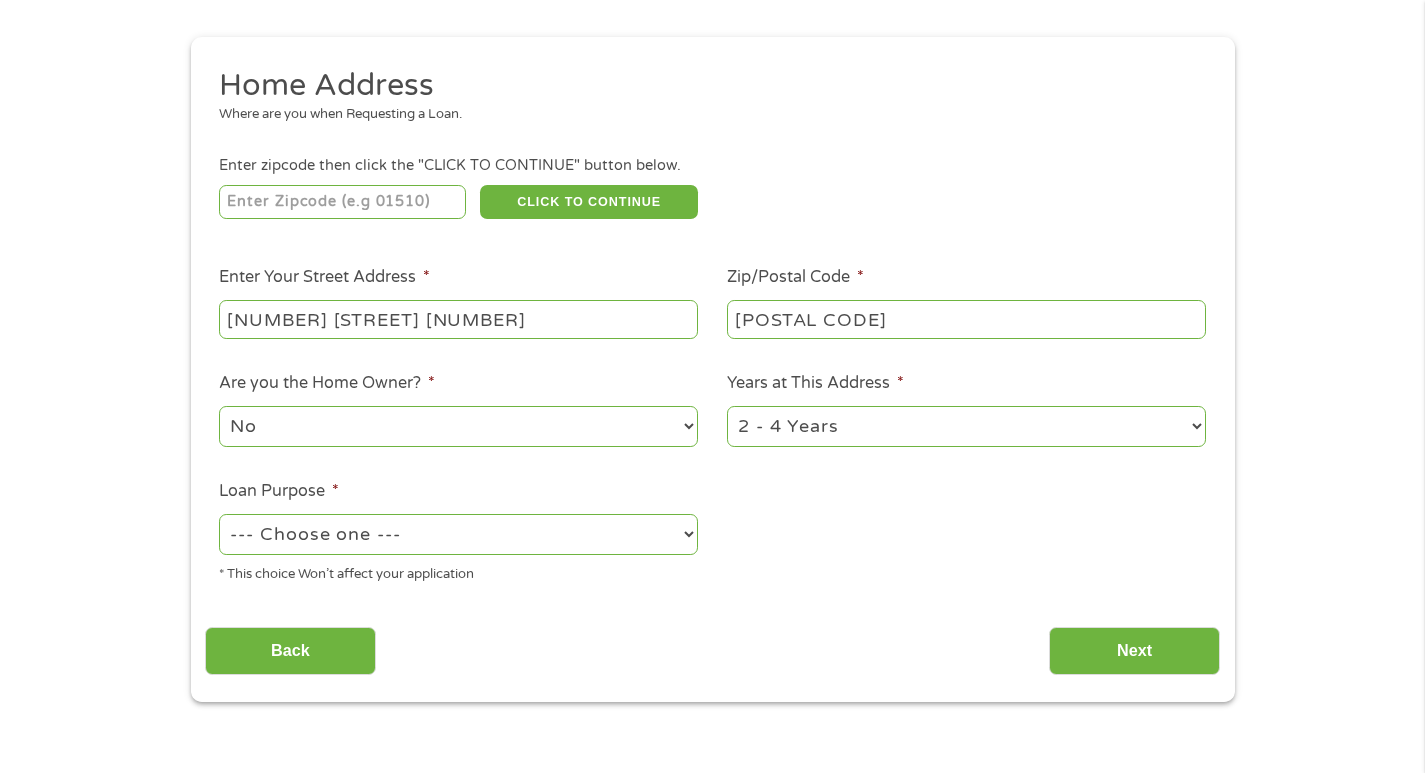 scroll, scrollTop: 200, scrollLeft: 0, axis: vertical 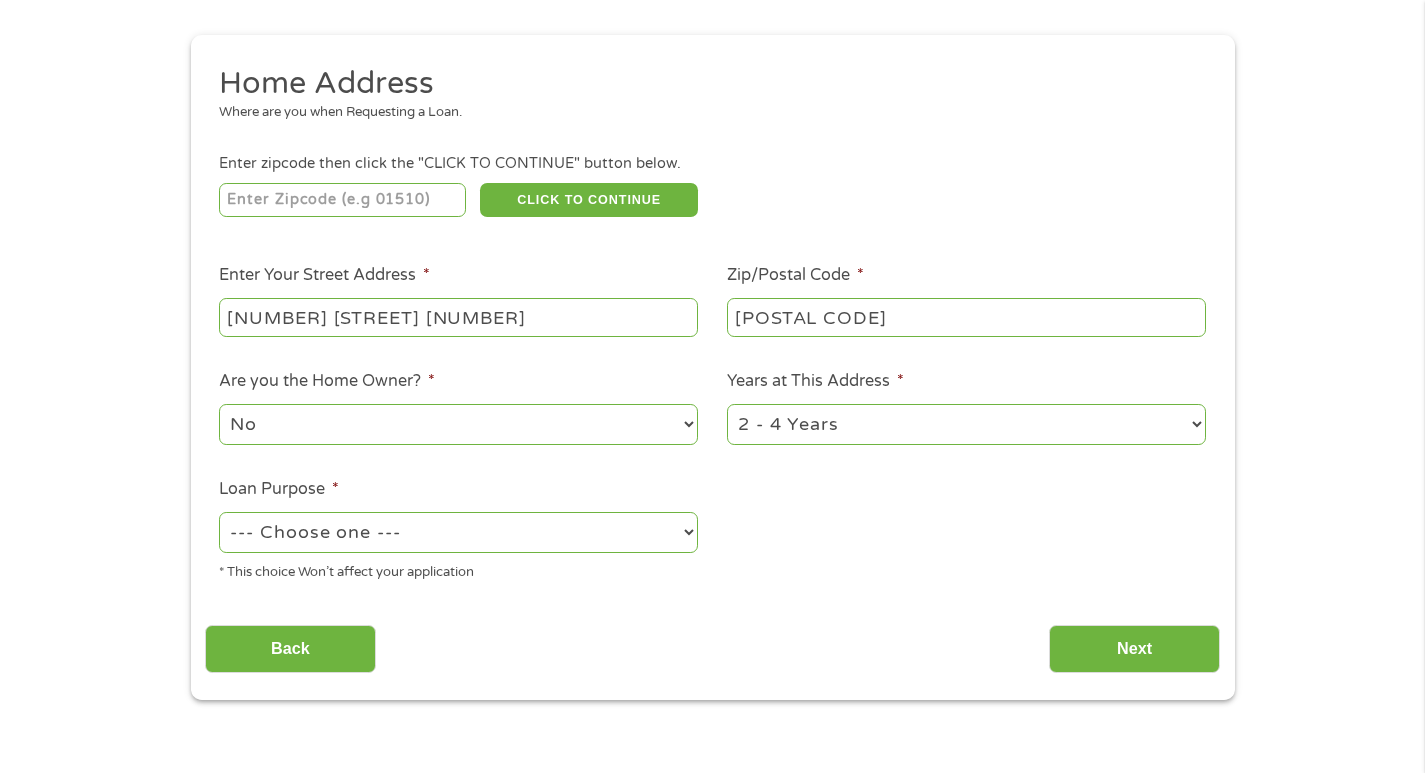 click on "--- Choose one --- Pay Bills Debt Consolidation Home Improvement Major Purchase Car Loan Short Term Cash Medical Expenses Other" at bounding box center [458, 532] 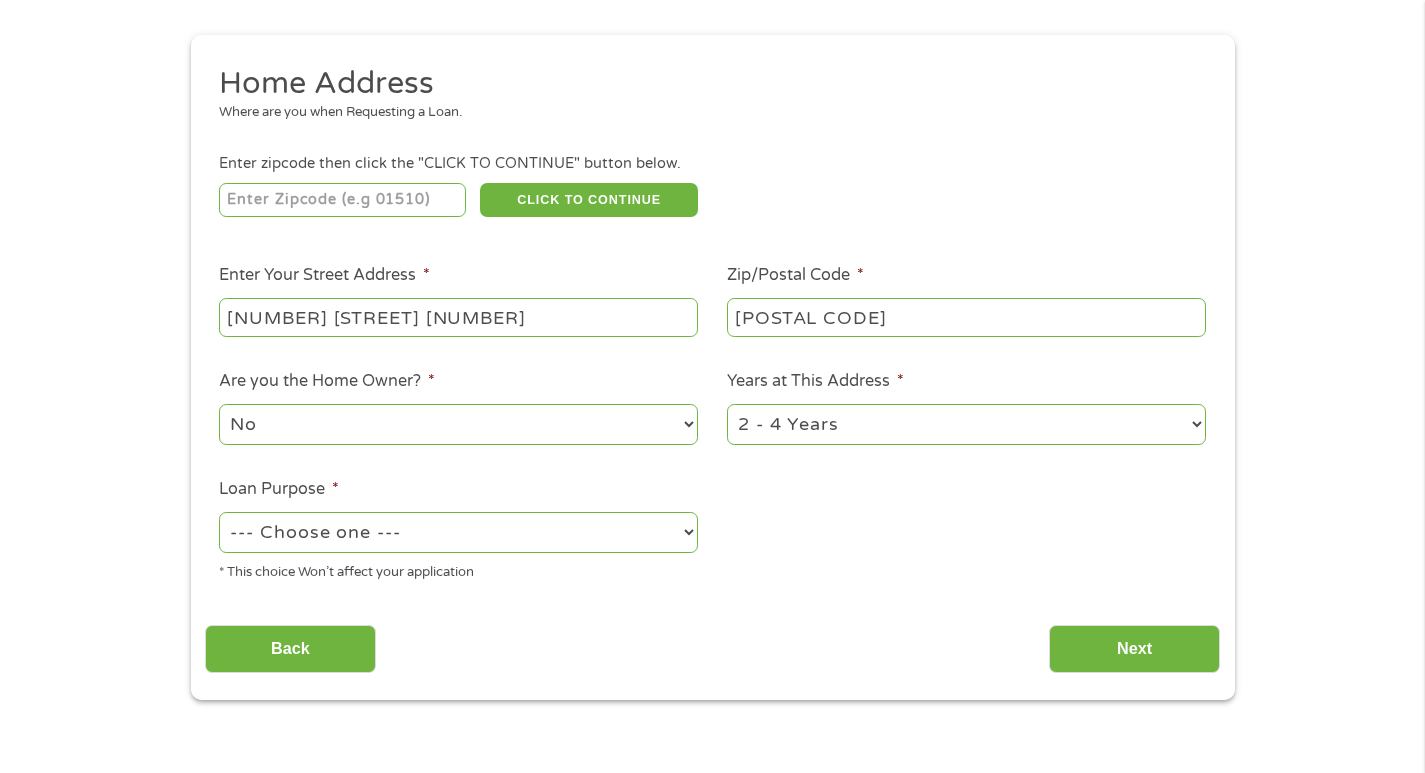 select on "paybills" 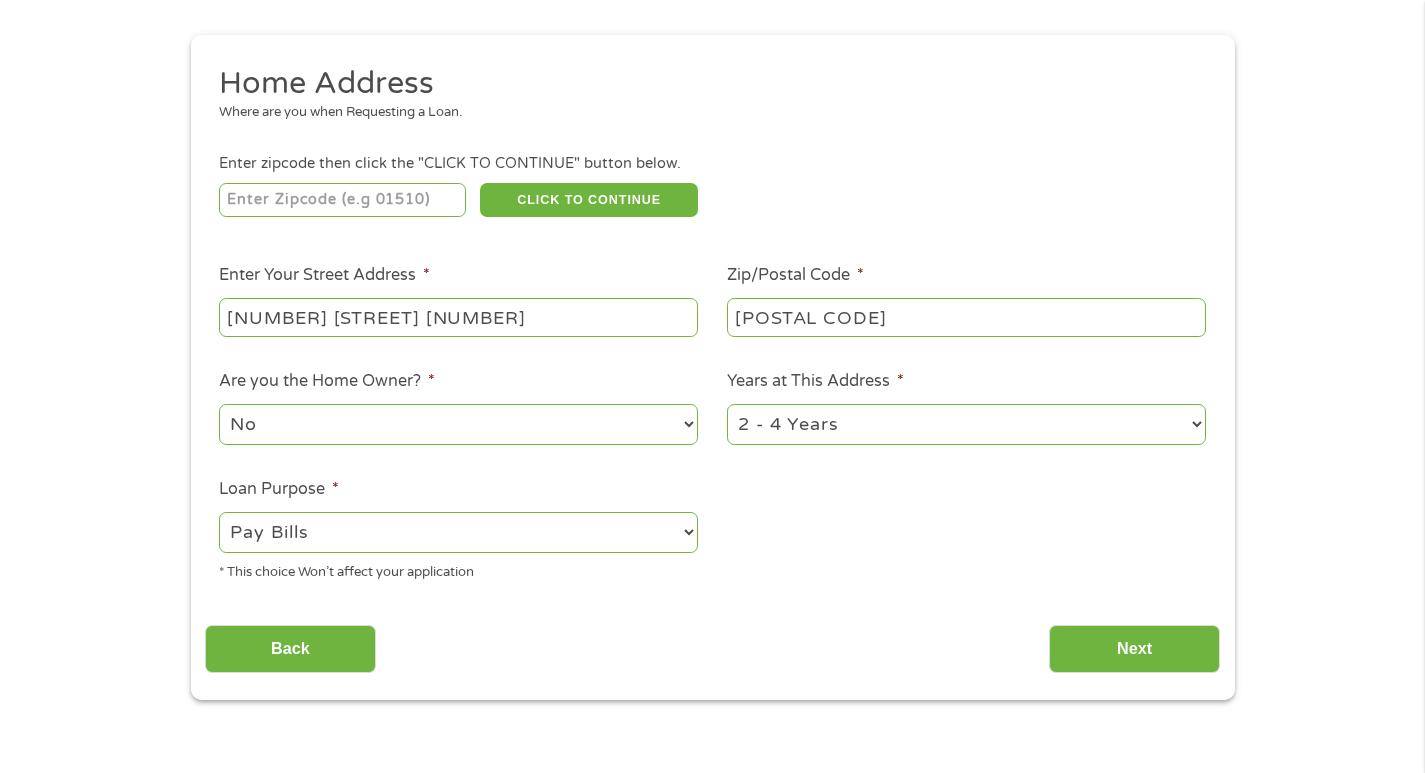 click on "--- Choose one --- Pay Bills Debt Consolidation Home Improvement Major Purchase Car Loan Short Term Cash Medical Expenses Other" at bounding box center (458, 532) 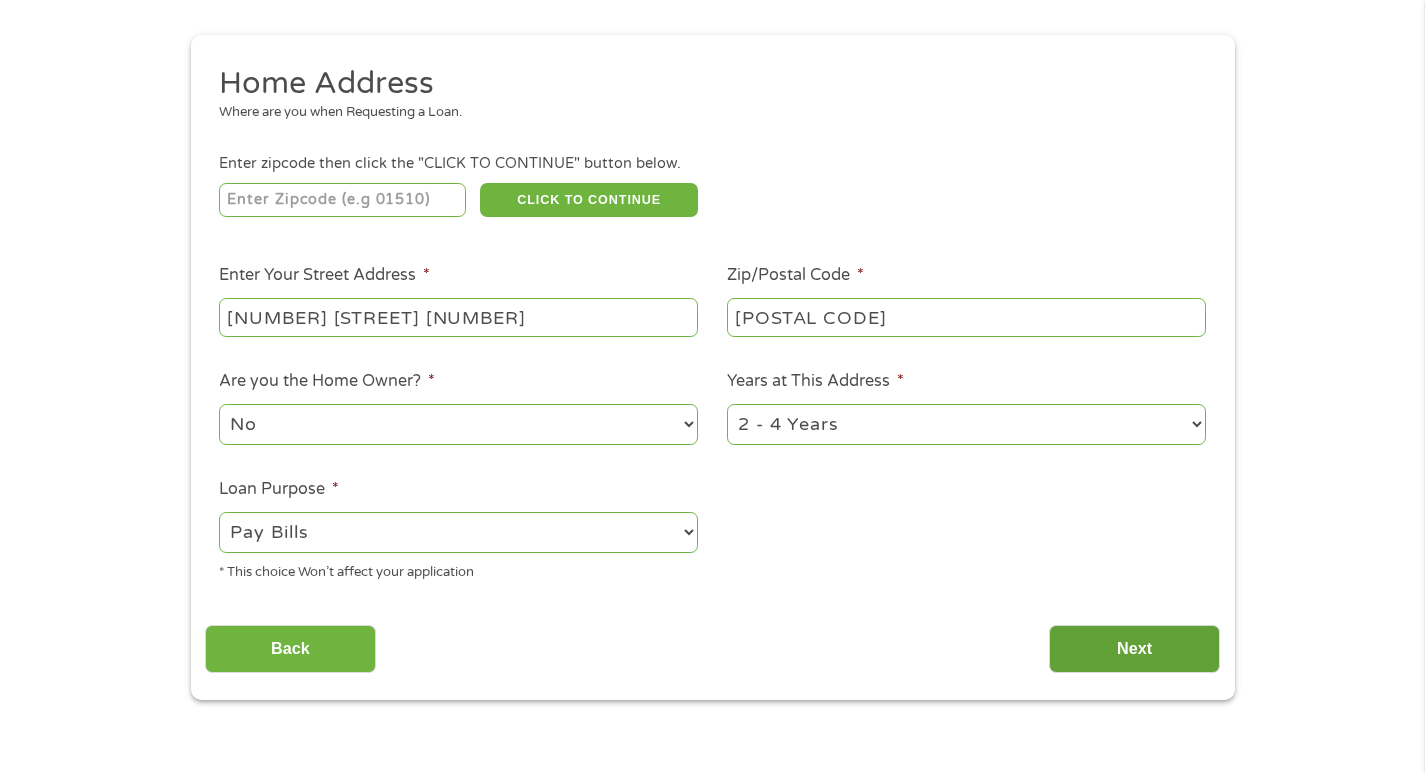 click on "Next" at bounding box center [1134, 649] 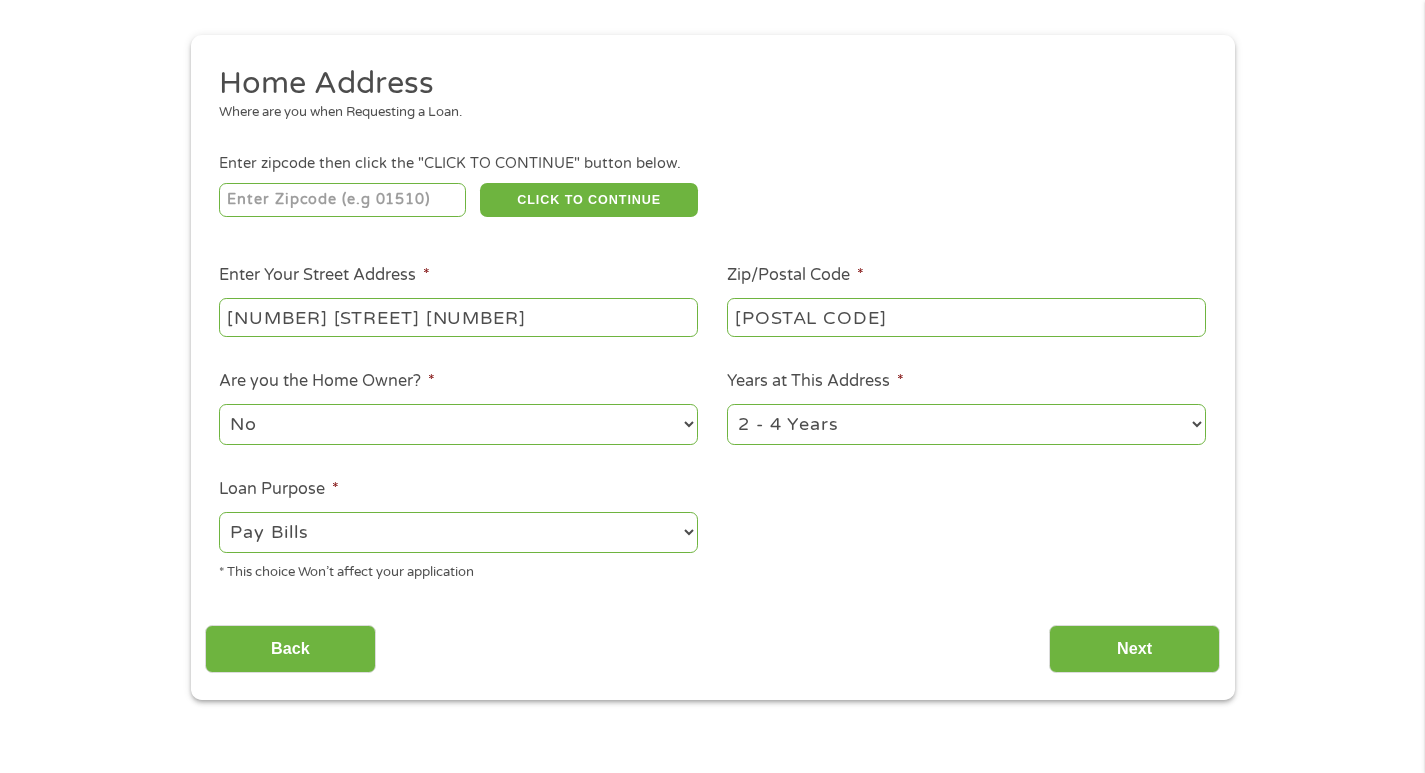 scroll, scrollTop: 8, scrollLeft: 8, axis: both 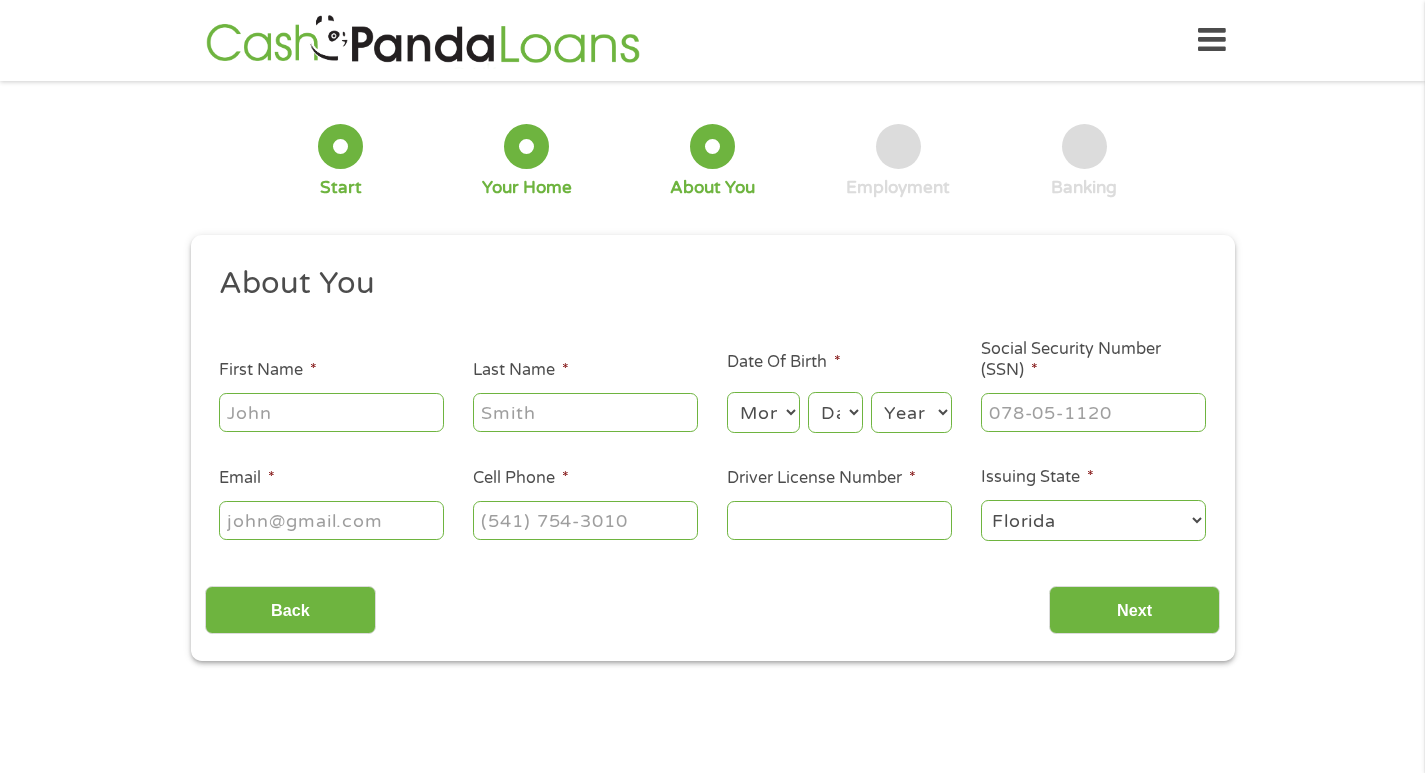 click on "First Name *" at bounding box center [331, 412] 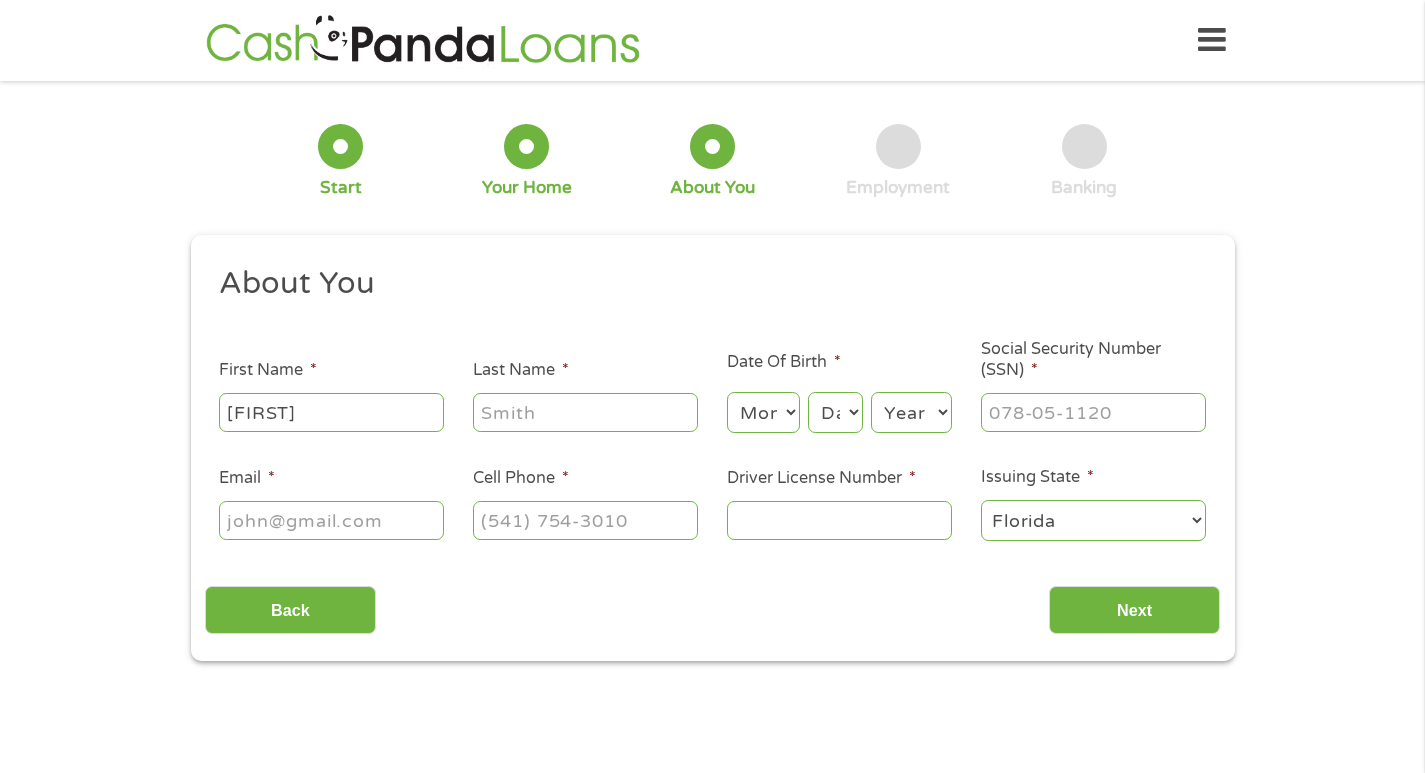 type on "[LAST]" 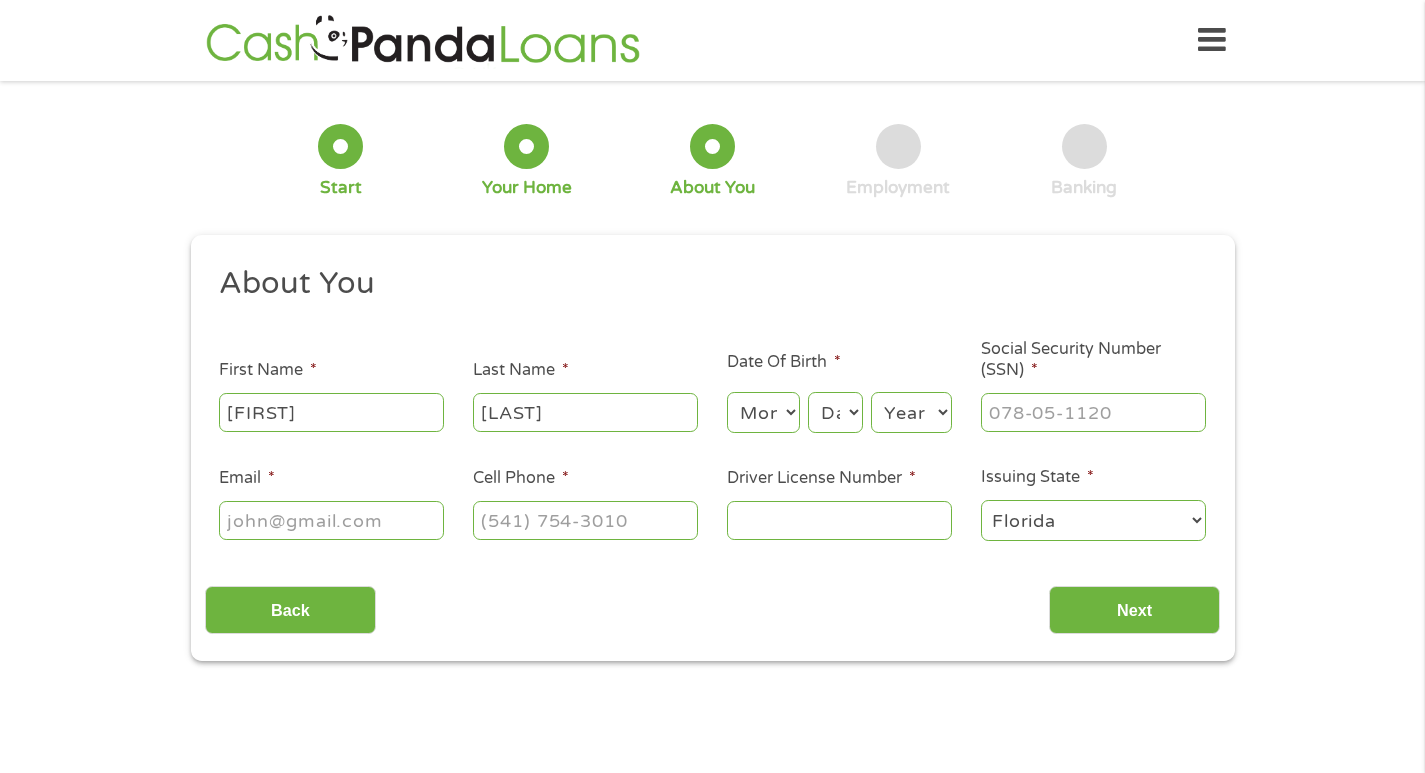 type on "[EMAIL]" 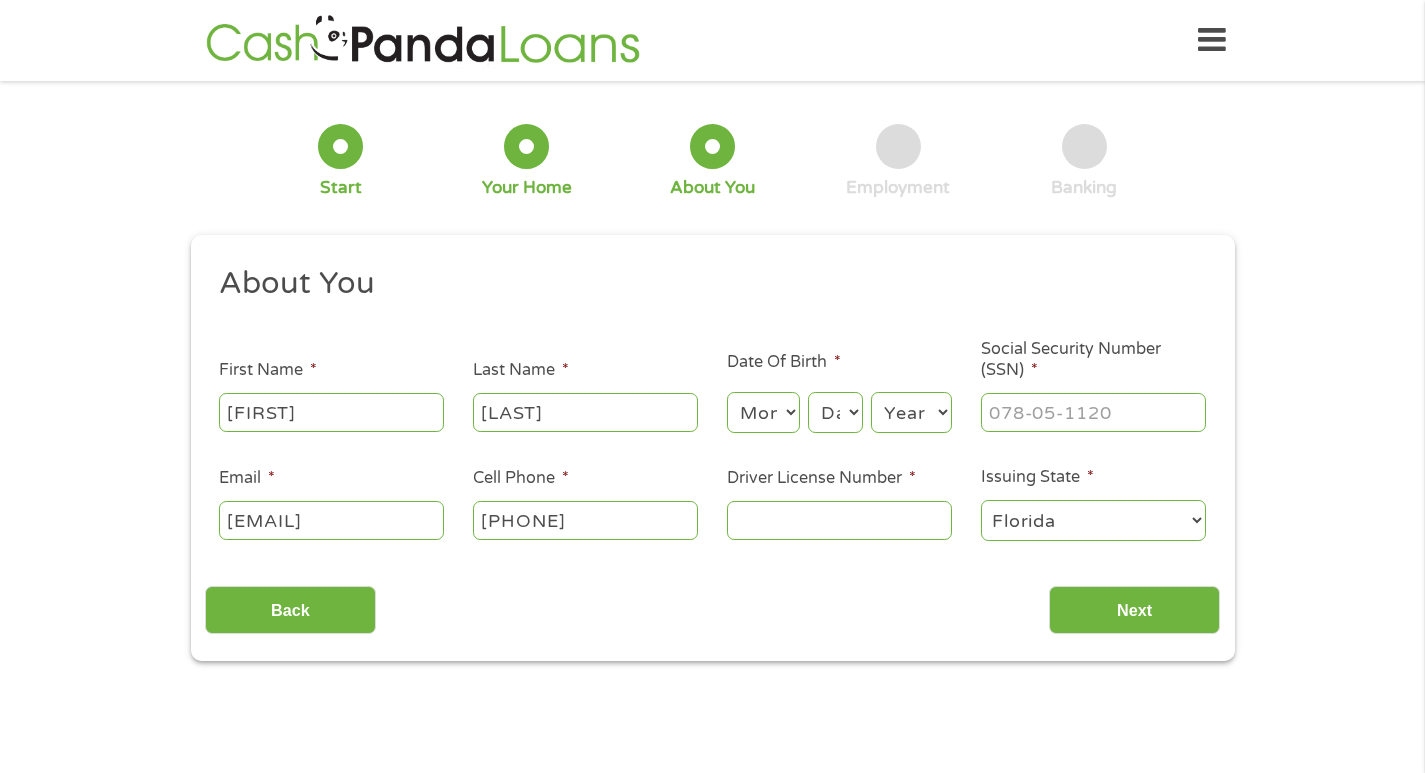 click on "[PHONE]" at bounding box center [585, 520] 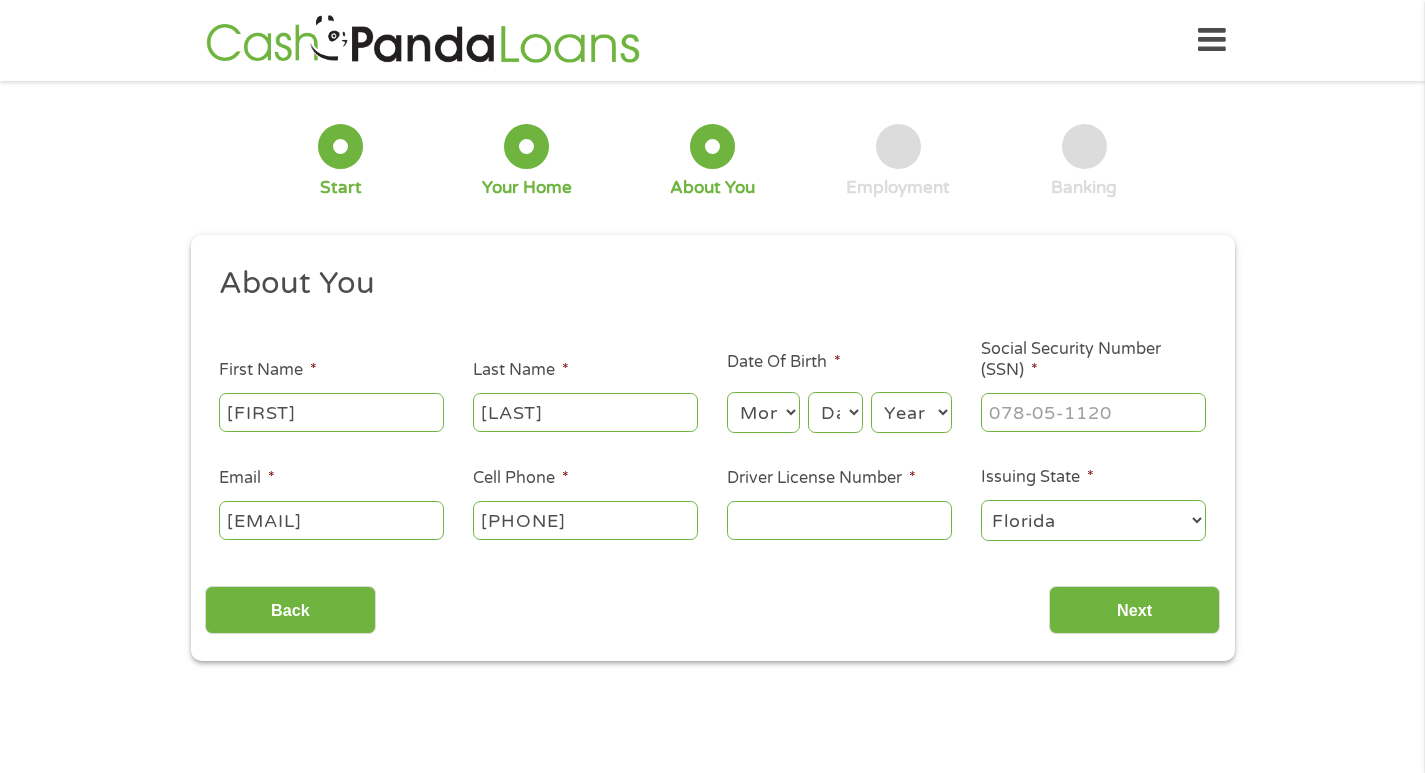 type on "[PHONE]" 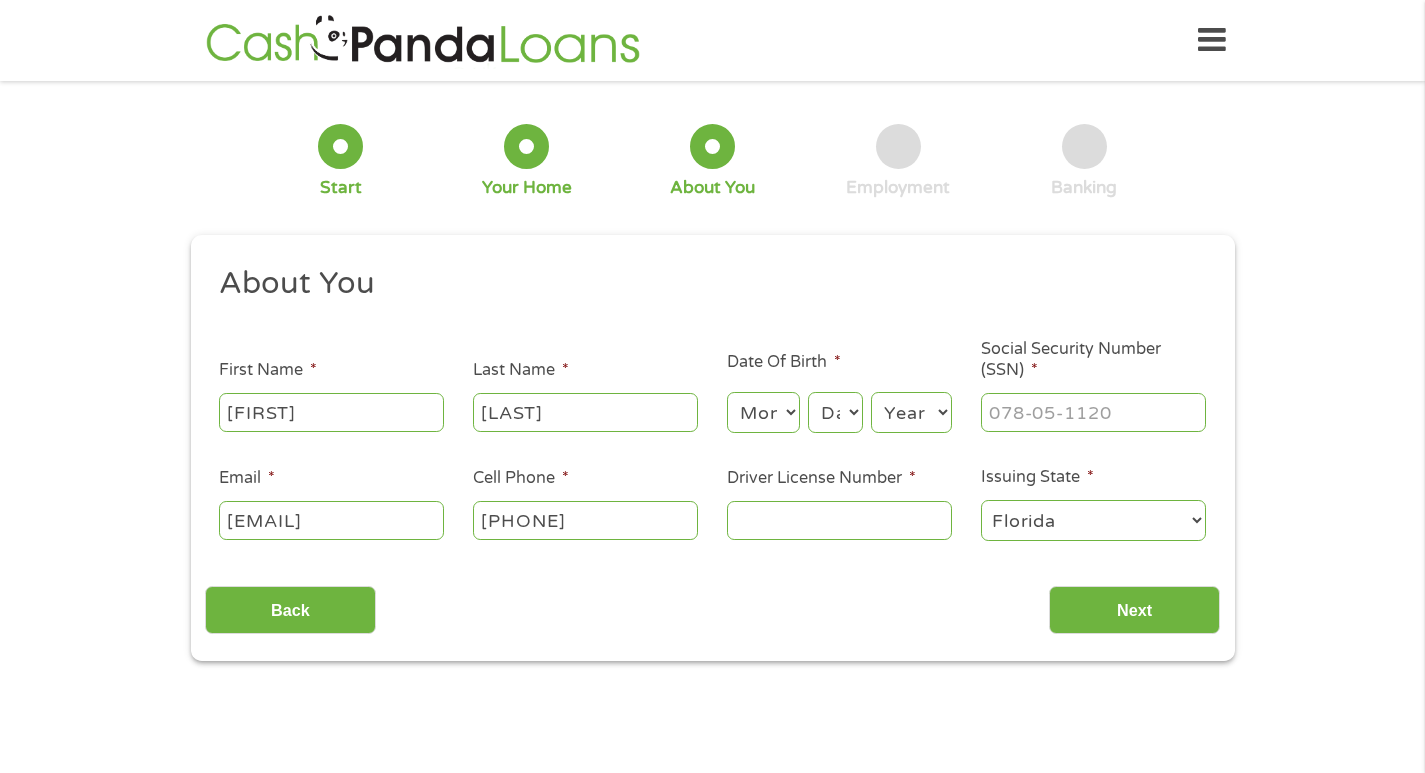 drag, startPoint x: 777, startPoint y: 404, endPoint x: 768, endPoint y: 427, distance: 24.698177 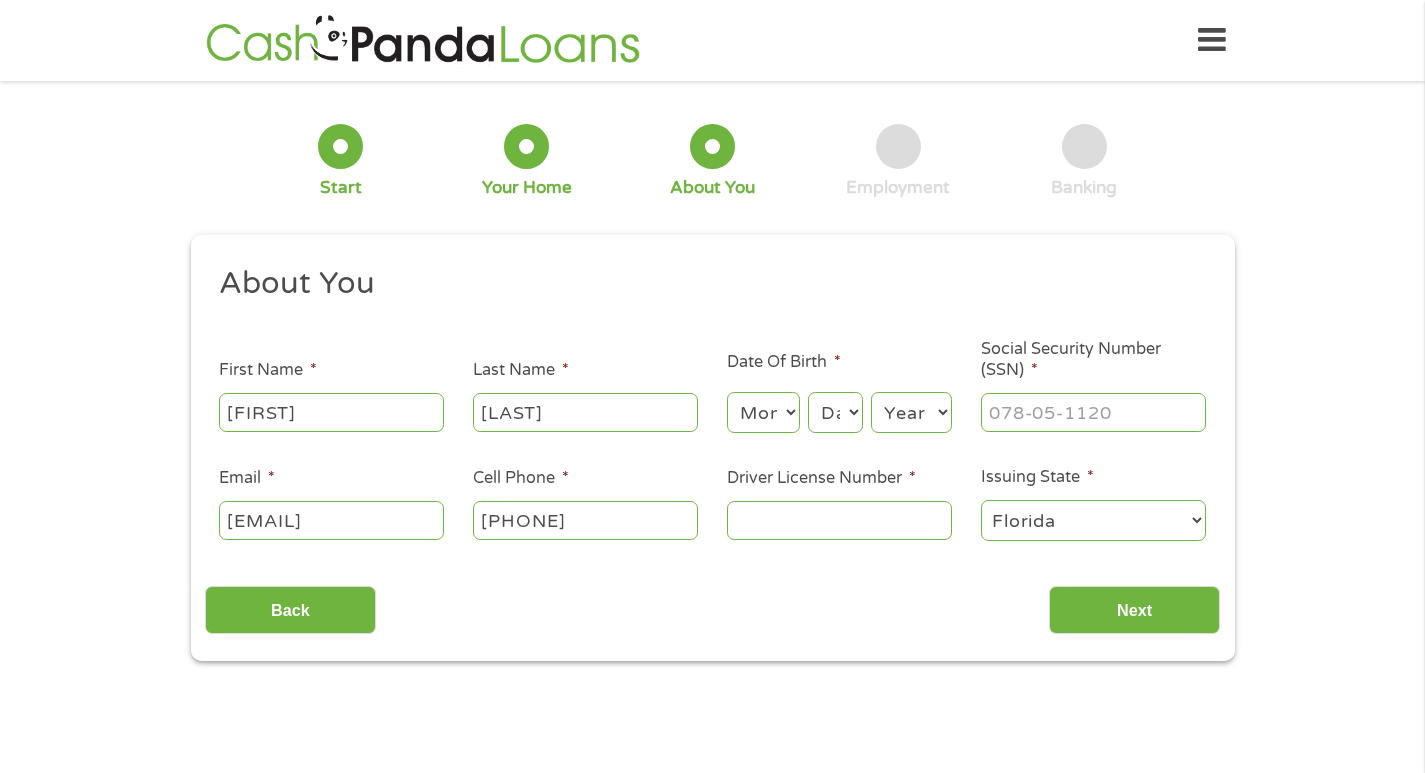 click on "Month 1 2 3 4 5 6 7 8 9 10 11 12" at bounding box center [763, 412] 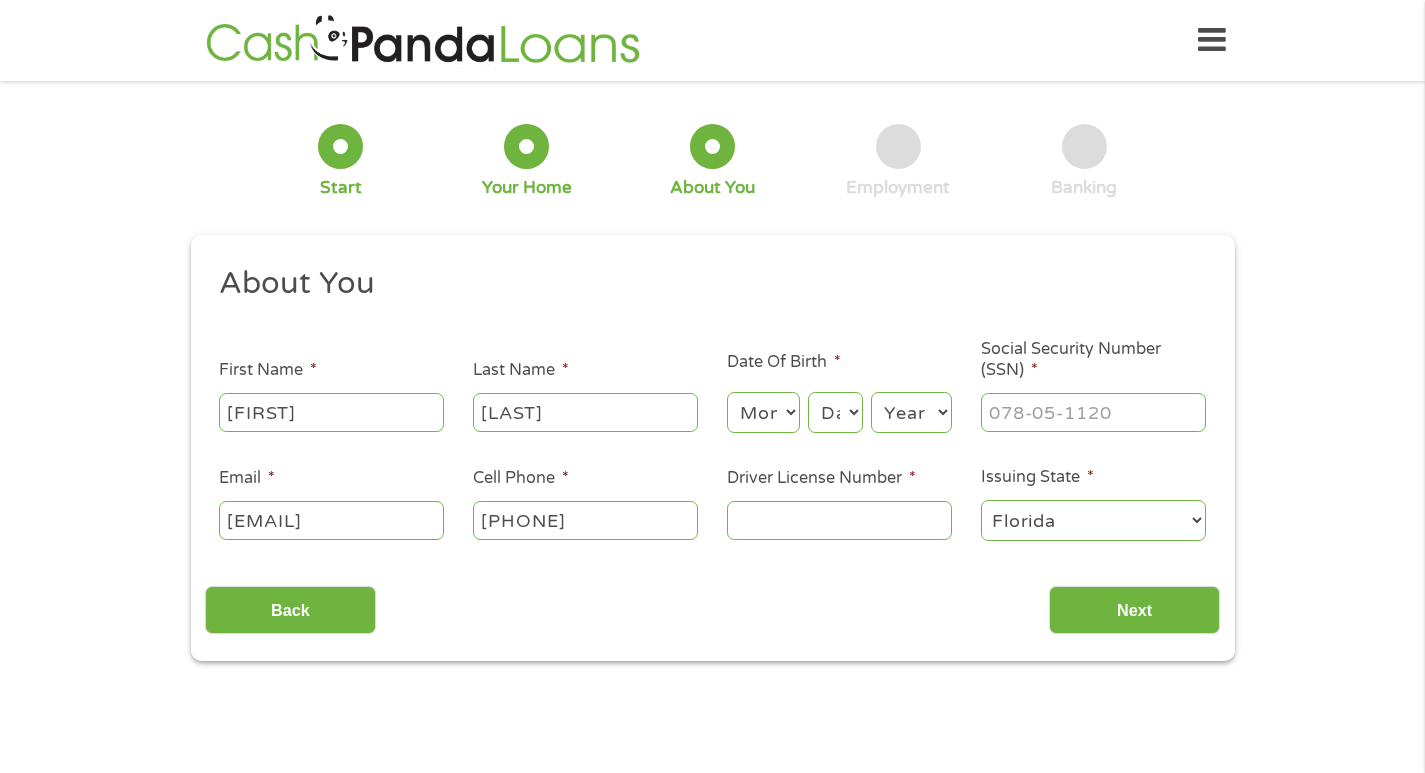 select on "3" 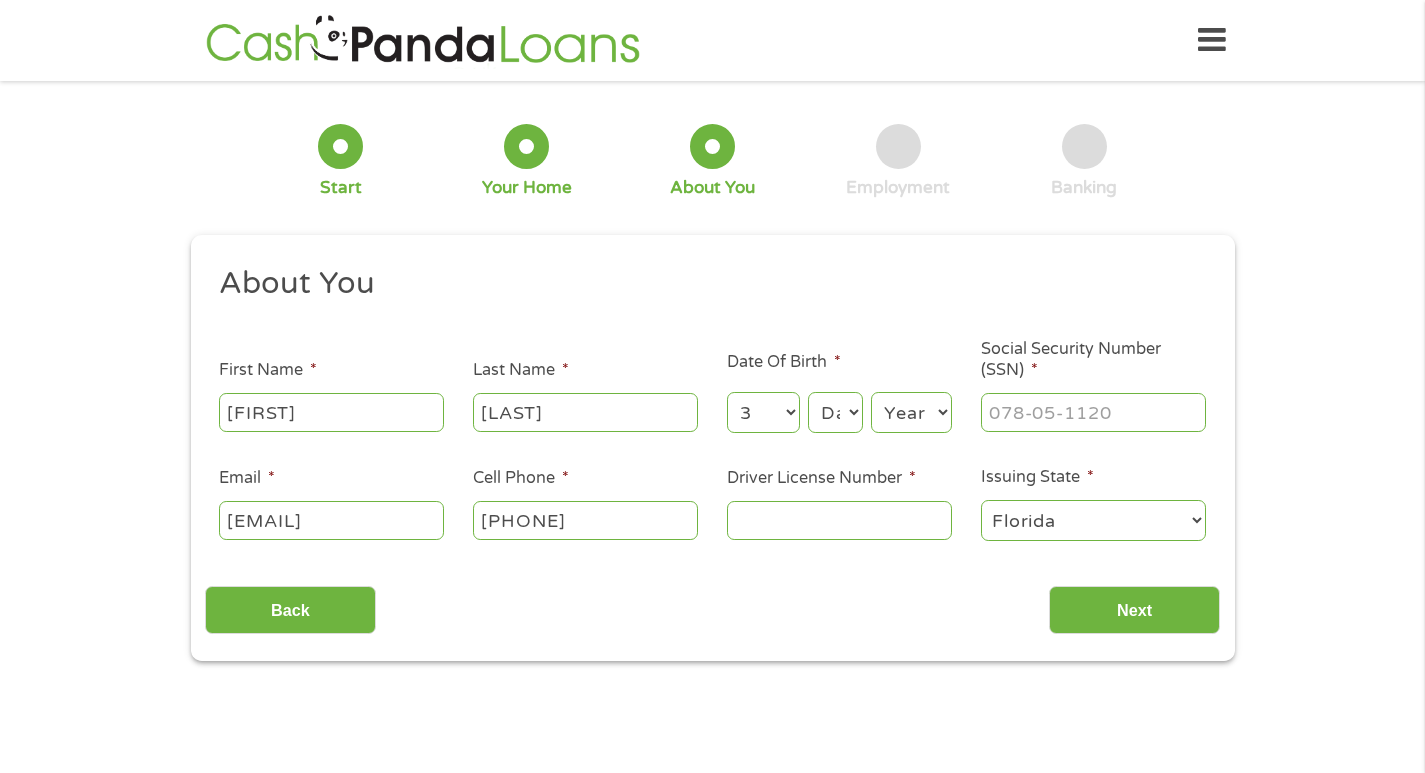 click on "Month 1 2 3 4 5 6 7 8 9 10 11 12" at bounding box center (763, 412) 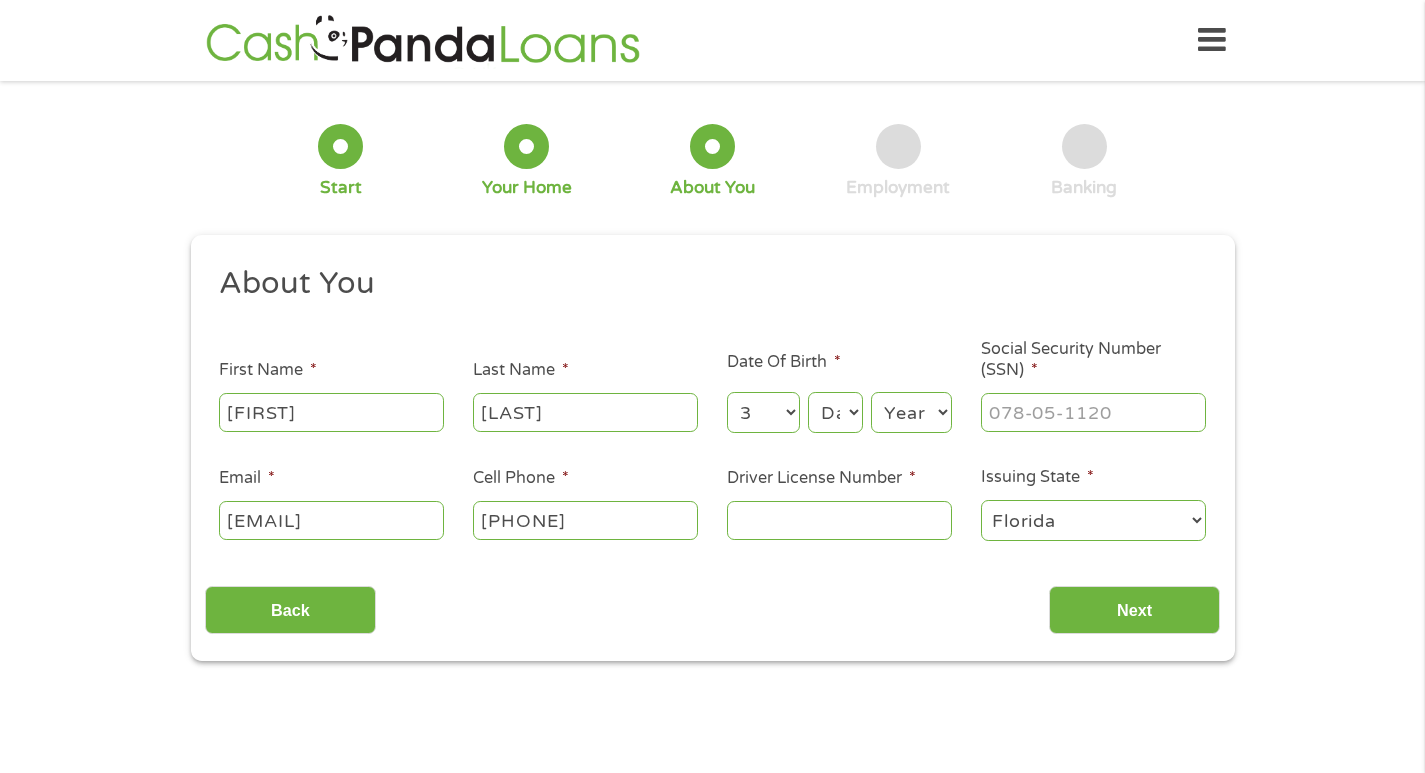 select on "22" 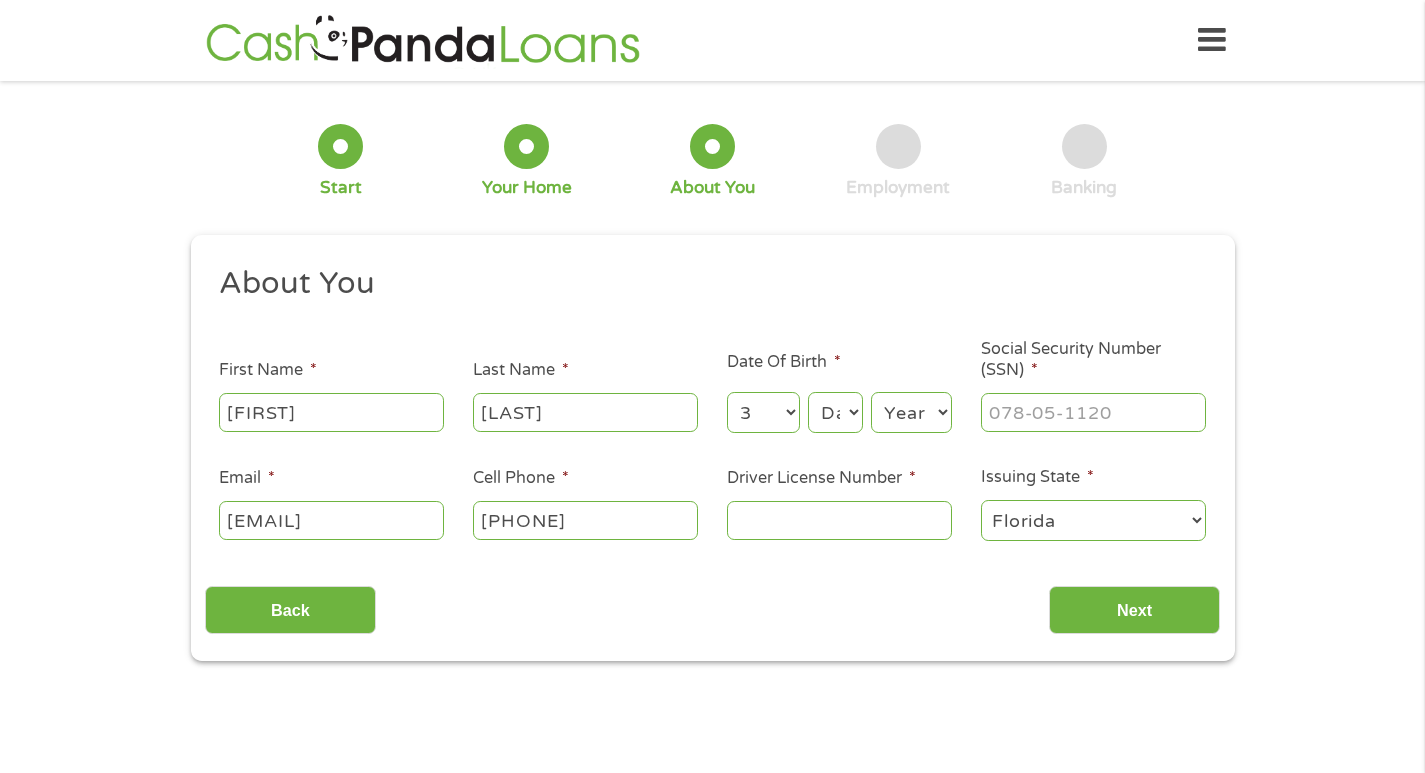 click on "Day 1 2 3 4 5 6 7 8 9 10 11 12 13 14 15 16 17 18 19 20 21 22 23 24 25 26 27 28 29 30 31" at bounding box center [835, 412] 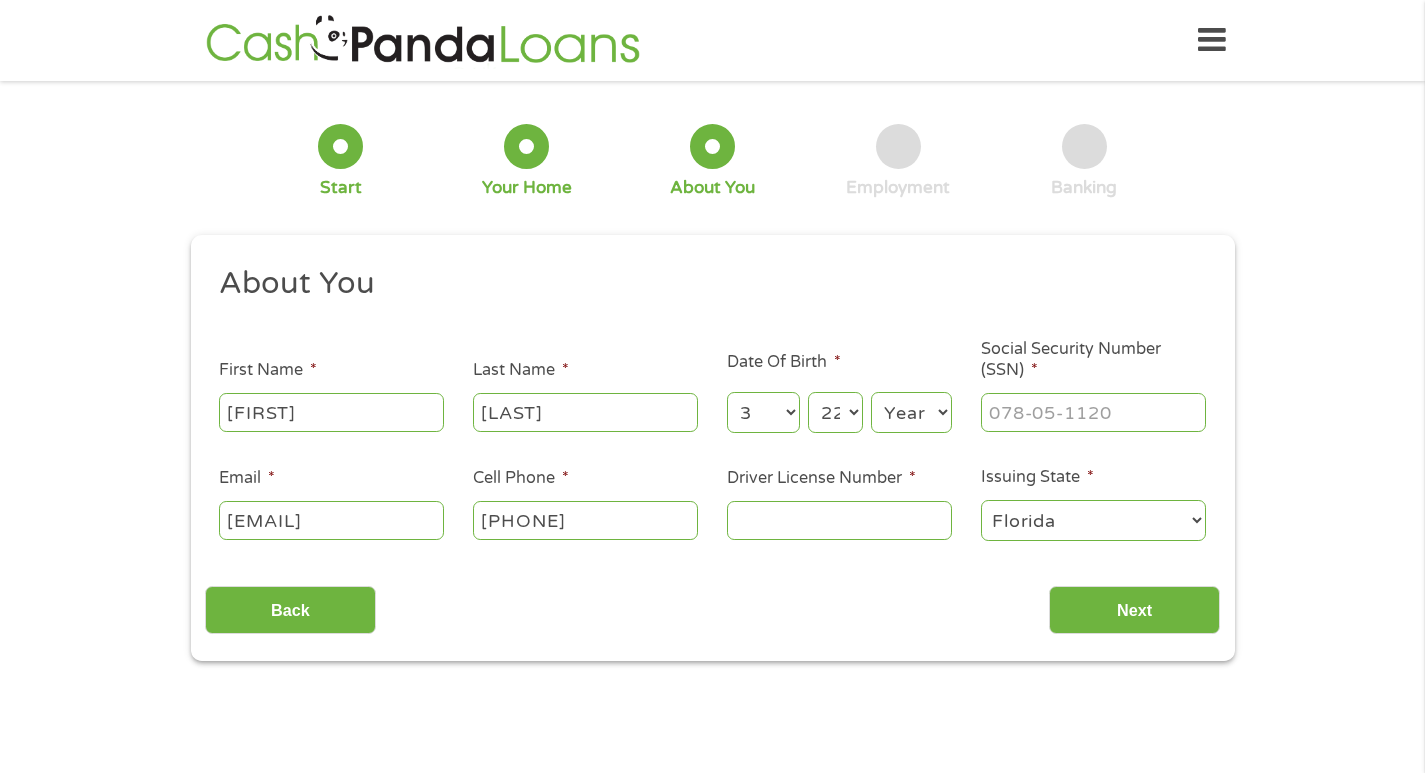 click on "Year 2007 2006 2005 2004 2003 2002 2001 2000 1999 1998 1997 1996 1995 1994 1993 1992 1991 1990 1989 1988 1987 1986 1985 1984 1983 1982 1981 1980 1979 1978 1977 1976 1975 1974 1973 1972 1971 1970 1969 1968 1967 1966 1965 1964 1963 1962 1961 1960 1959 1958 1957 1956 1955 1954 1953 1952 1951 1950 1949 1948 1947 1946 1945 1944 1943 1942 1941 1940 1939 1938 1937 1936 1935 1934 1933 1932 1931 1930 1929 1928 1927 1926 1925 1924 1923 1922 1921 1920" at bounding box center [911, 412] 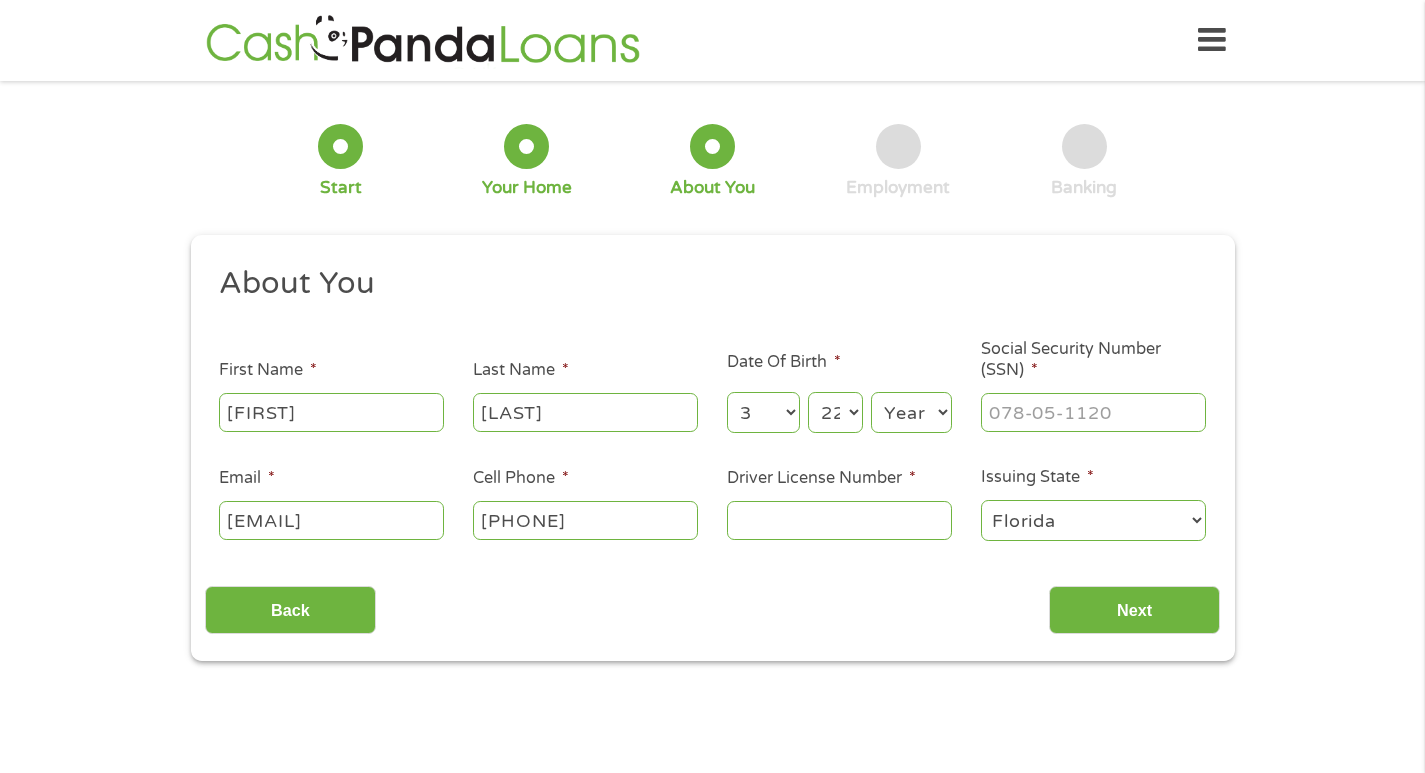 select on "1978" 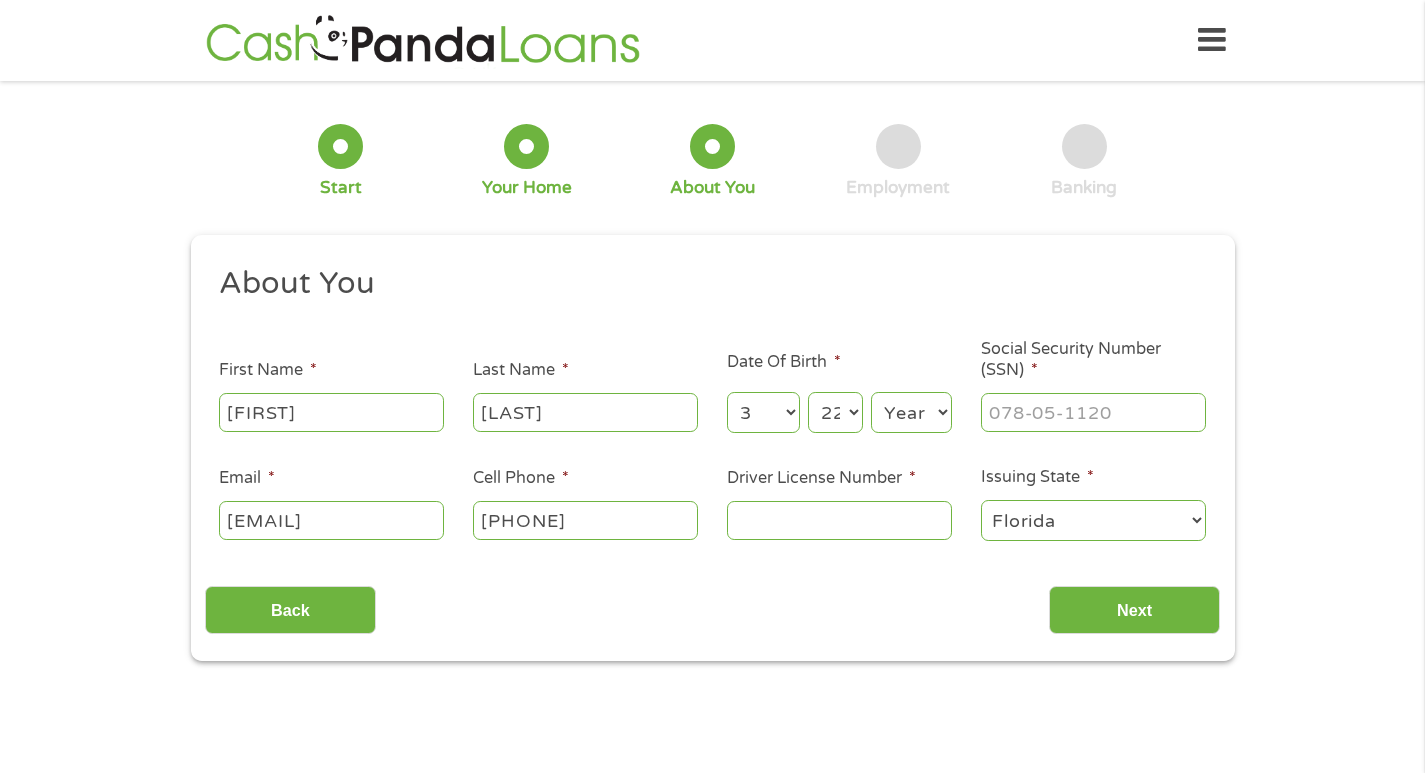 click on "Year 2007 2006 2005 2004 2003 2002 2001 2000 1999 1998 1997 1996 1995 1994 1993 1992 1991 1990 1989 1988 1987 1986 1985 1984 1983 1982 1981 1980 1979 1978 1977 1976 1975 1974 1973 1972 1971 1970 1969 1968 1967 1966 1965 1964 1963 1962 1961 1960 1959 1958 1957 1956 1955 1954 1953 1952 1951 1950 1949 1948 1947 1946 1945 1944 1943 1942 1941 1940 1939 1938 1937 1936 1935 1934 1933 1932 1931 1930 1929 1928 1927 1926 1925 1924 1923 1922 1921 1920" at bounding box center [911, 412] 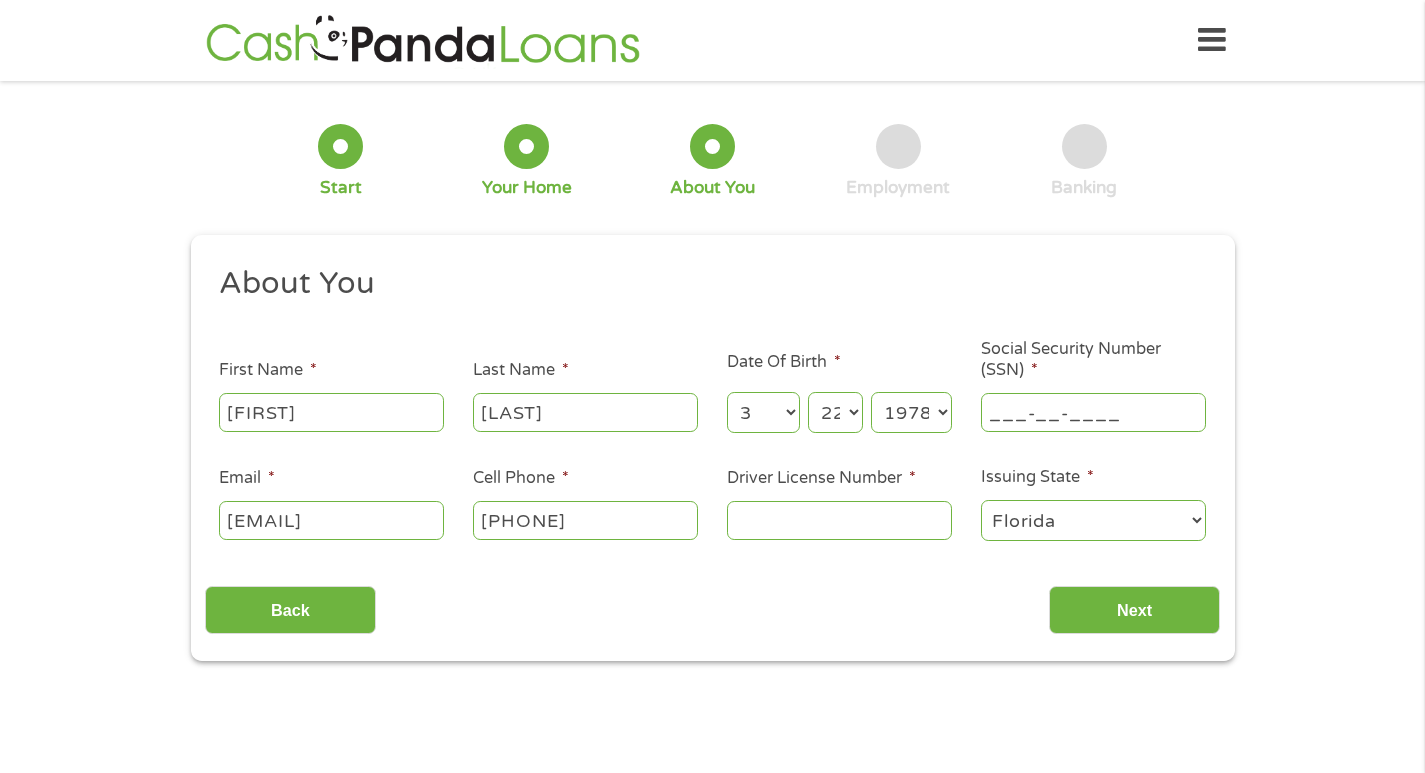 click on "___-__-____" at bounding box center [1093, 412] 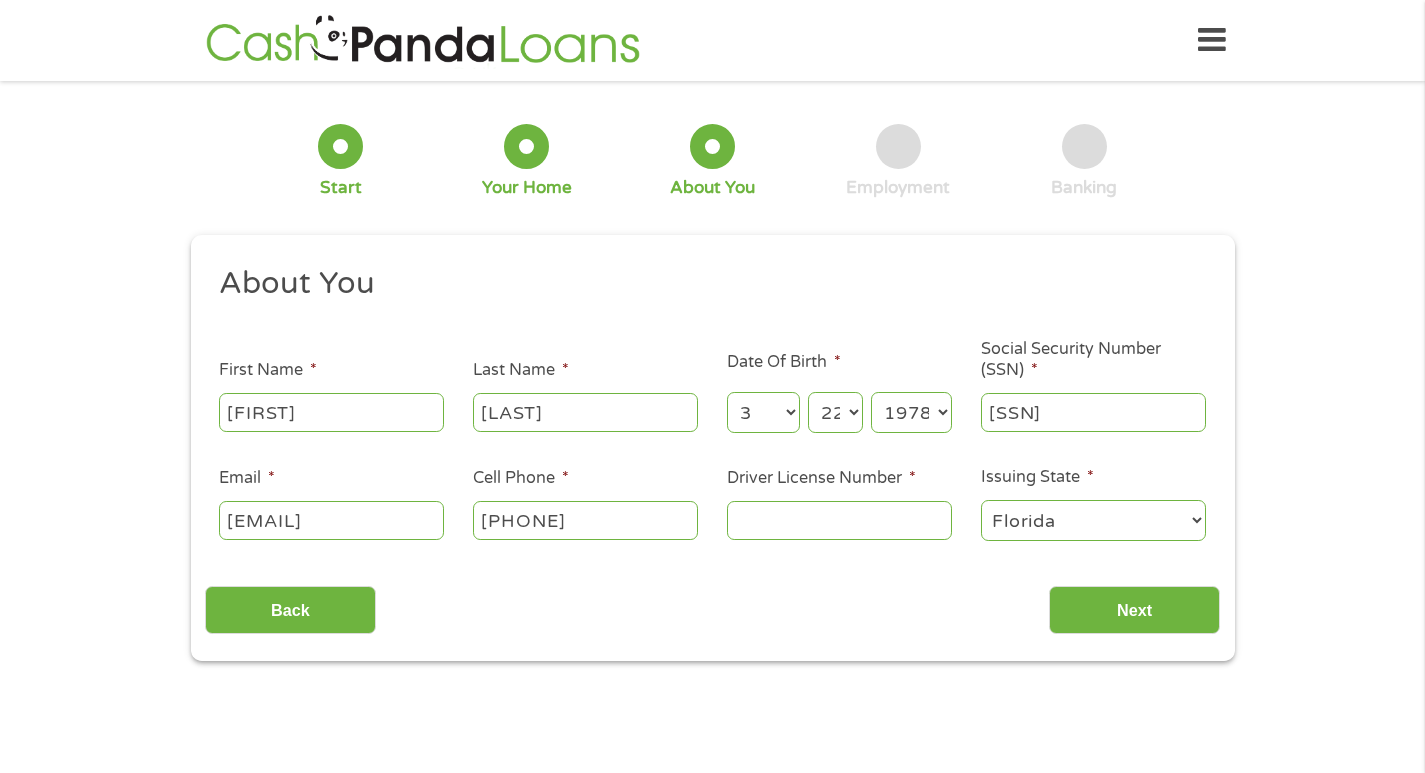 type on "[SSN]" 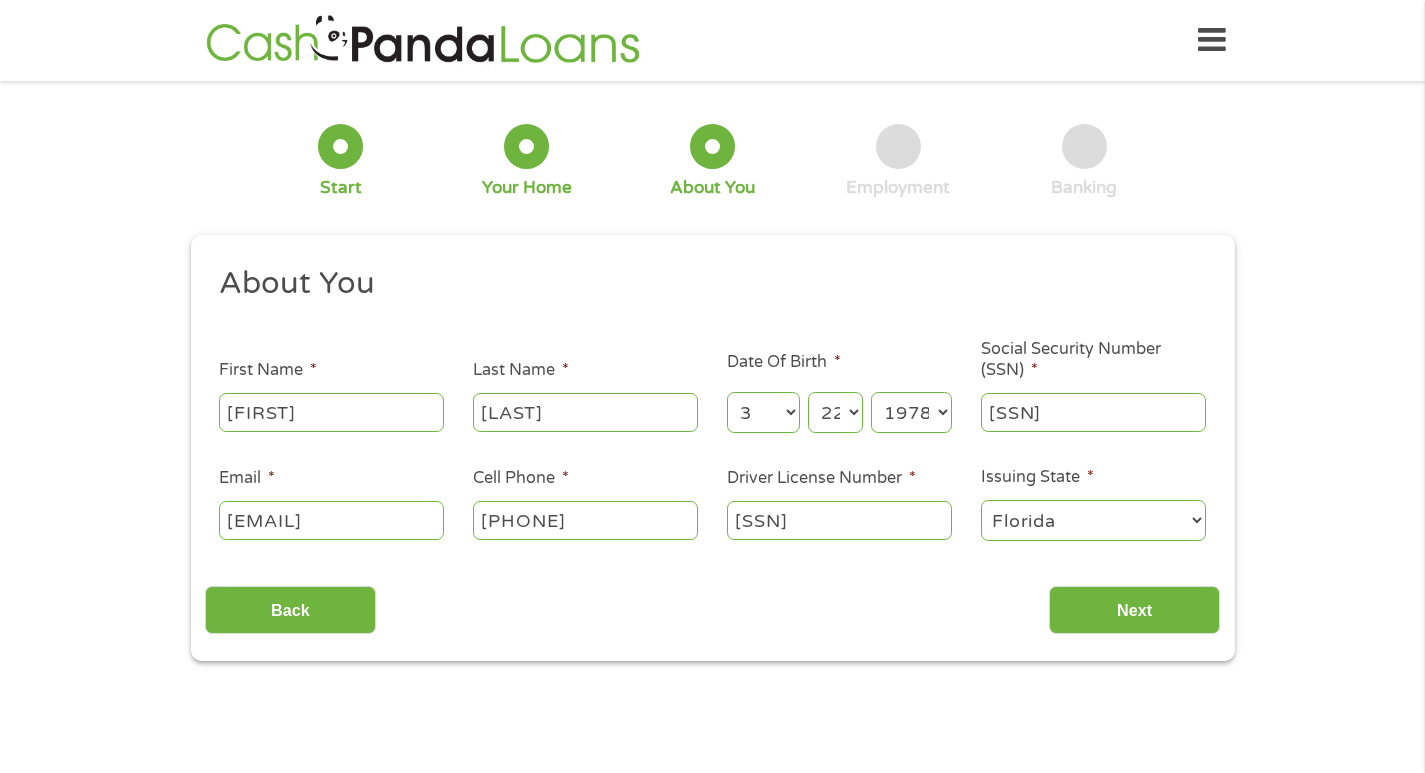type on "[SSN]" 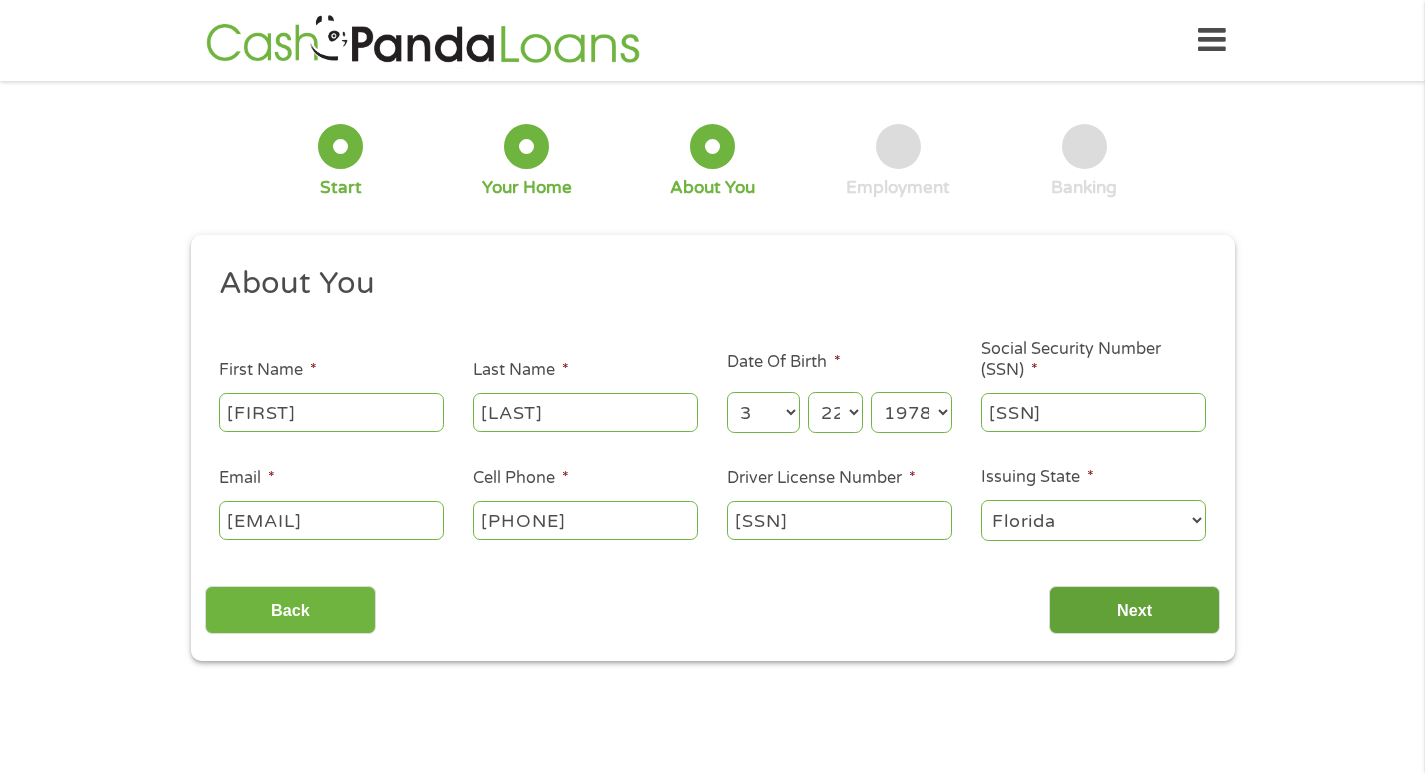 click on "Next" at bounding box center [1134, 610] 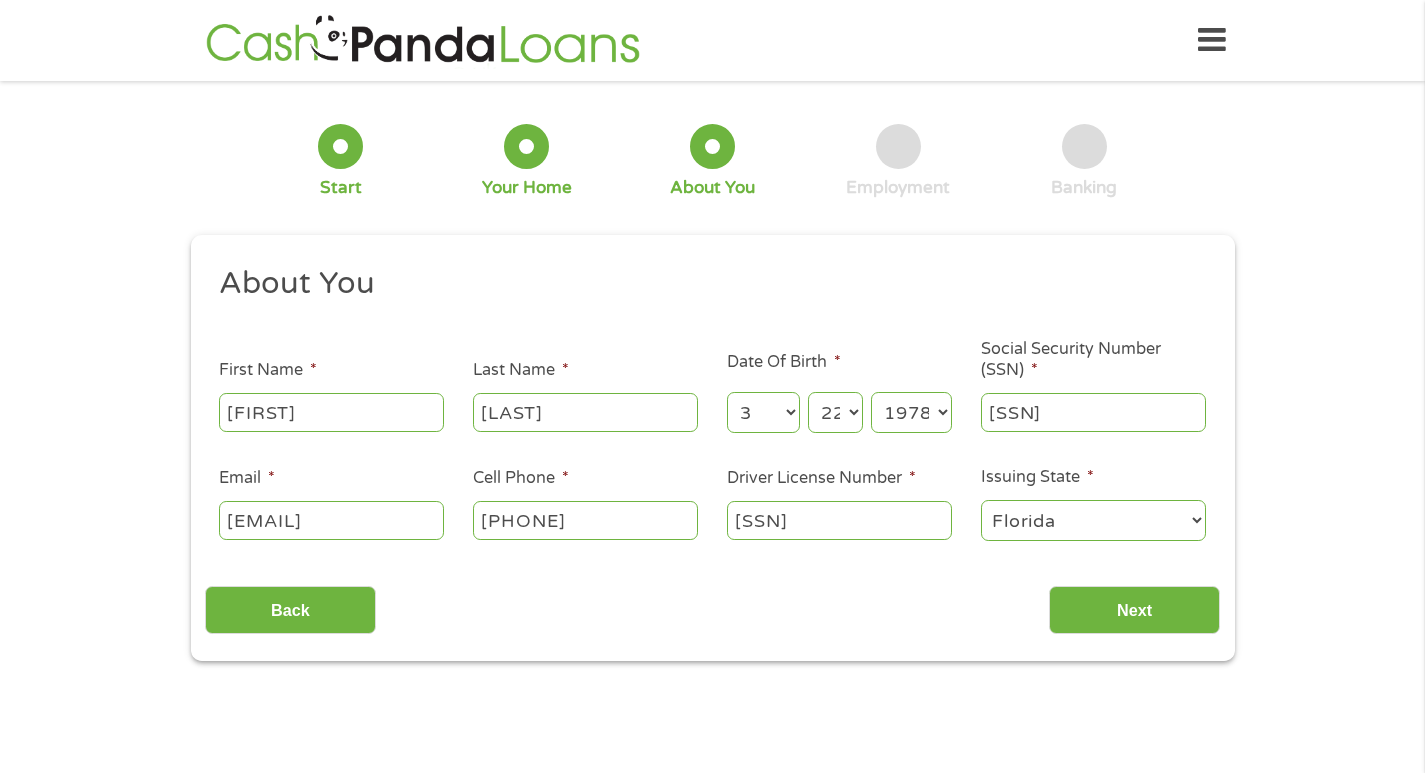 scroll, scrollTop: 8, scrollLeft: 8, axis: both 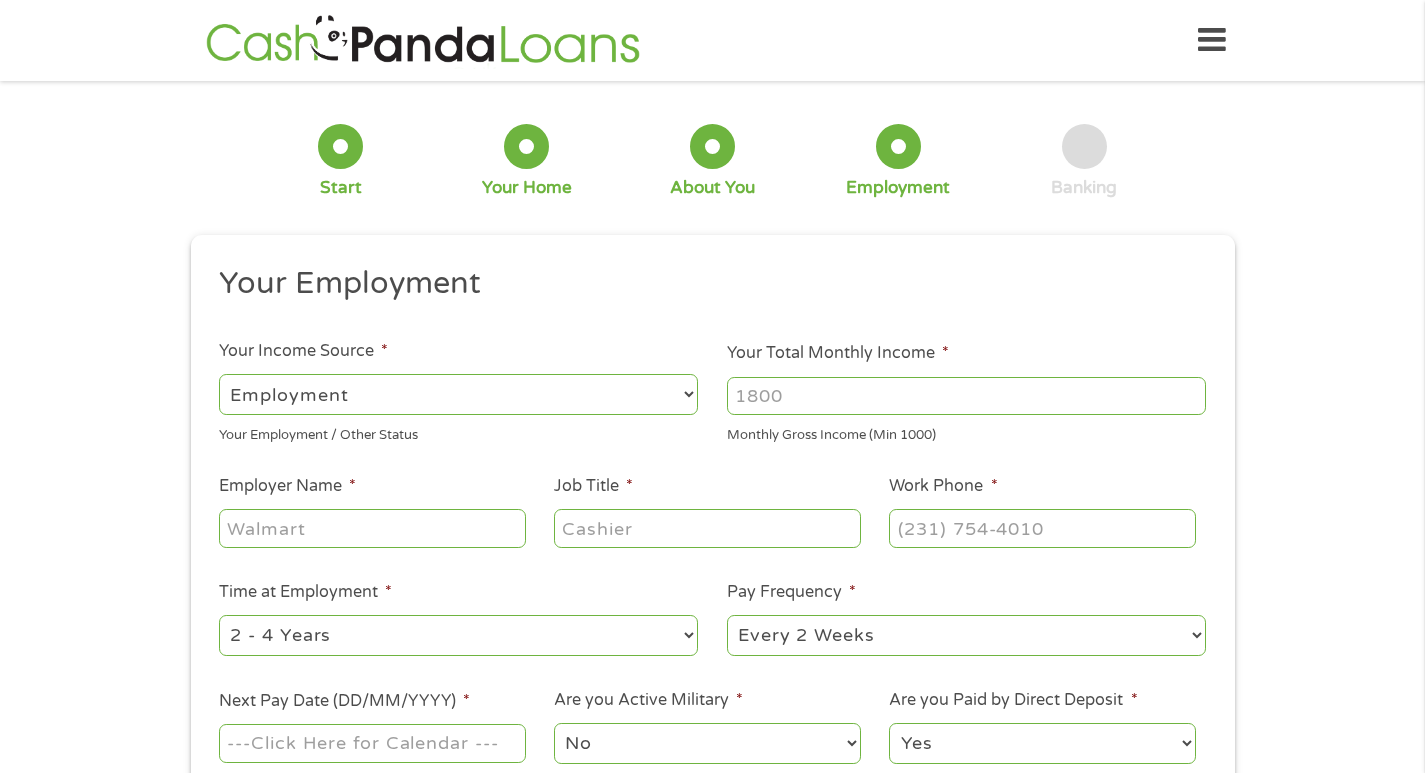click on "Your Total Monthly Income *" at bounding box center [966, 396] 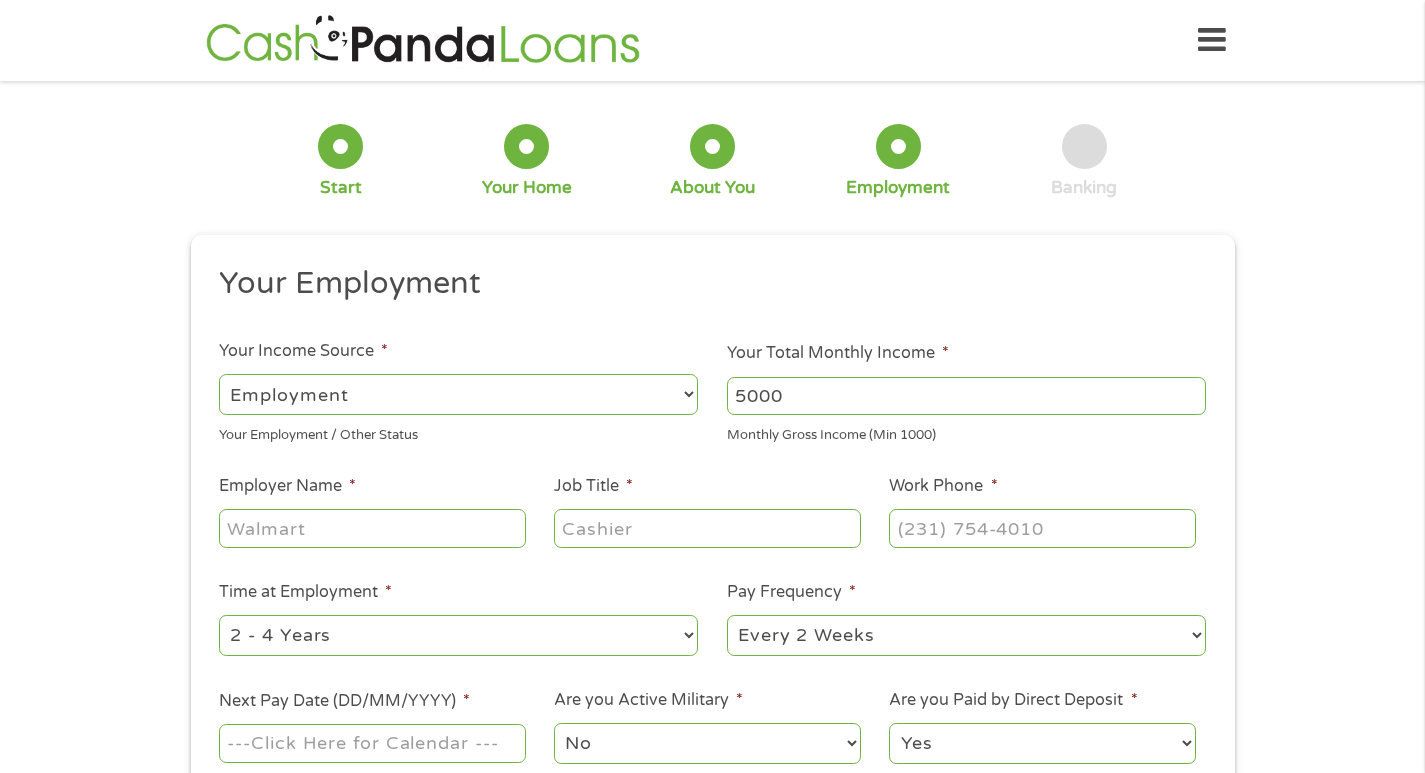 type on "5000" 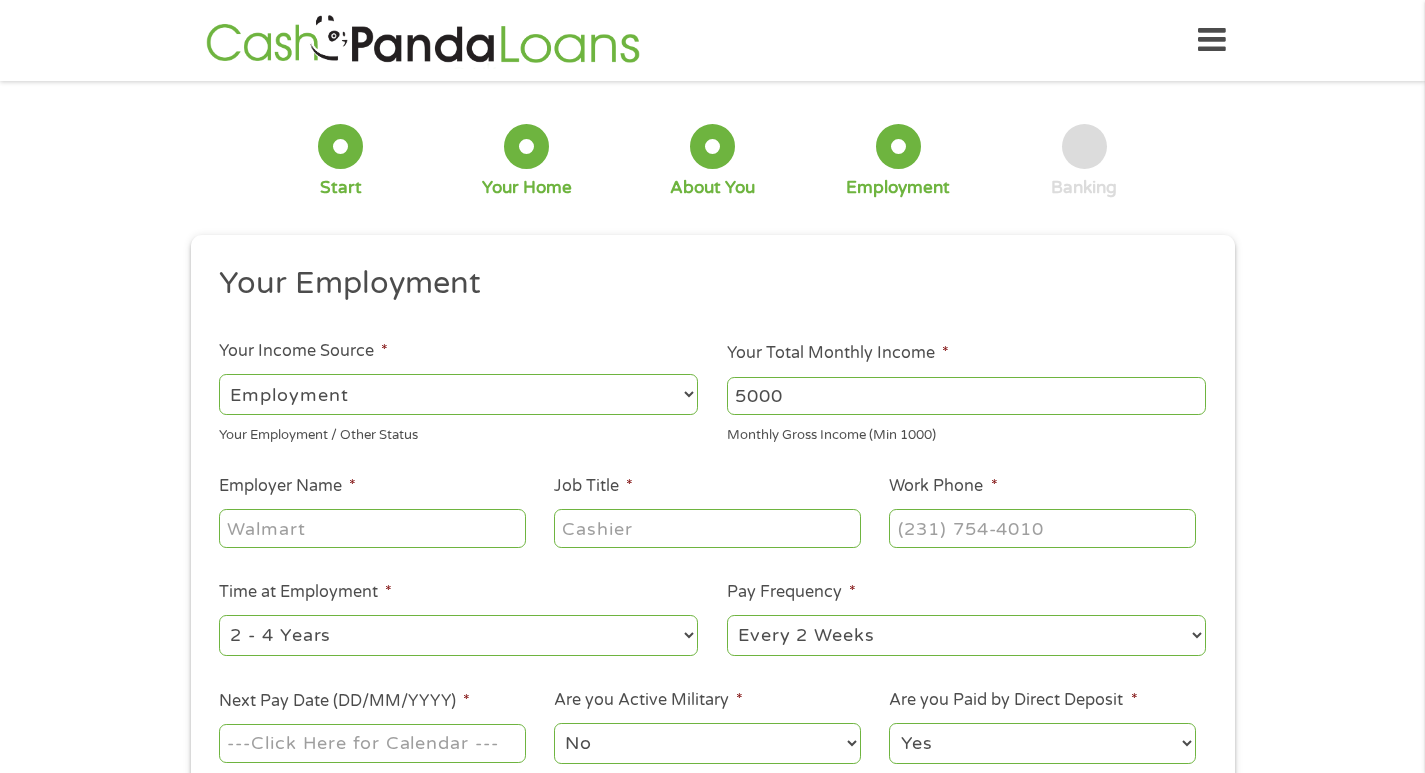 click on "Employer Name *" at bounding box center (372, 528) 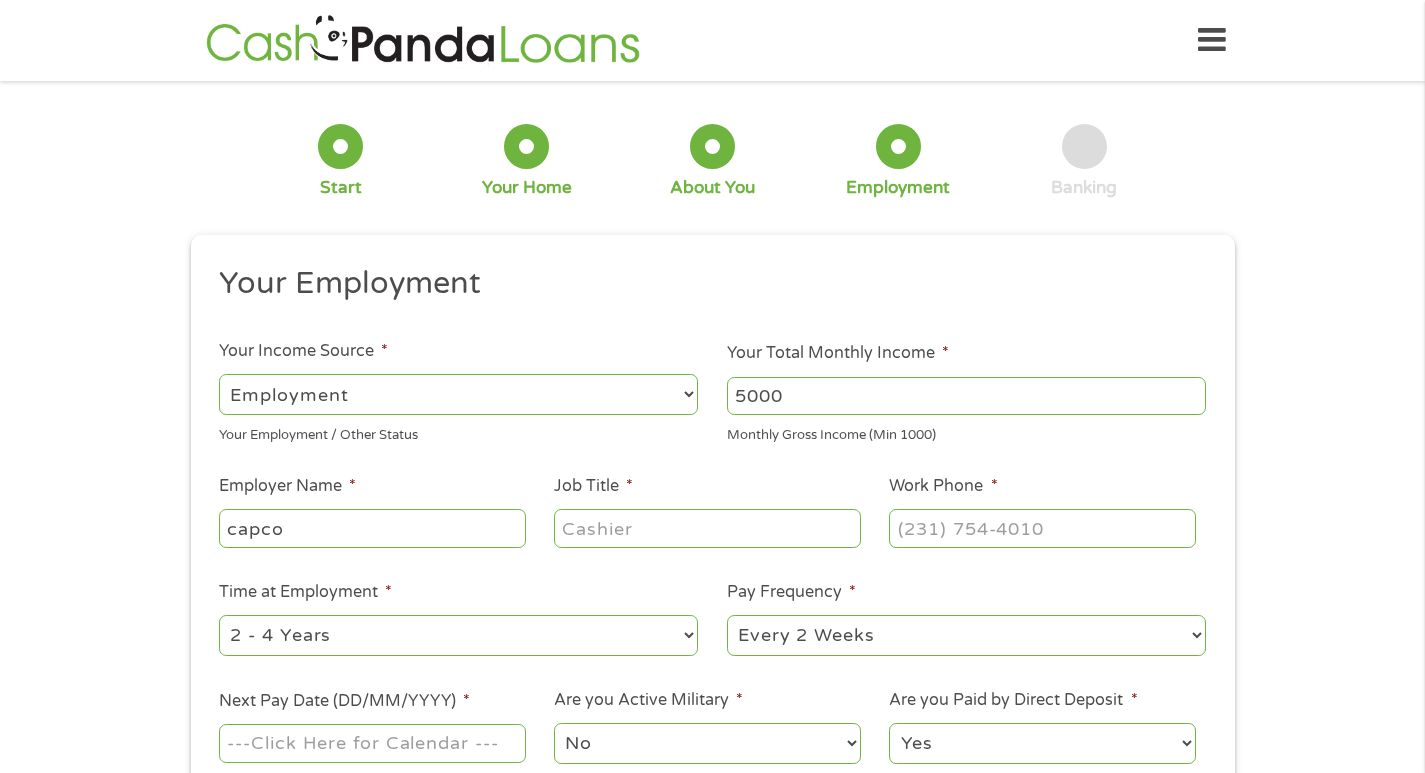 type on "capco" 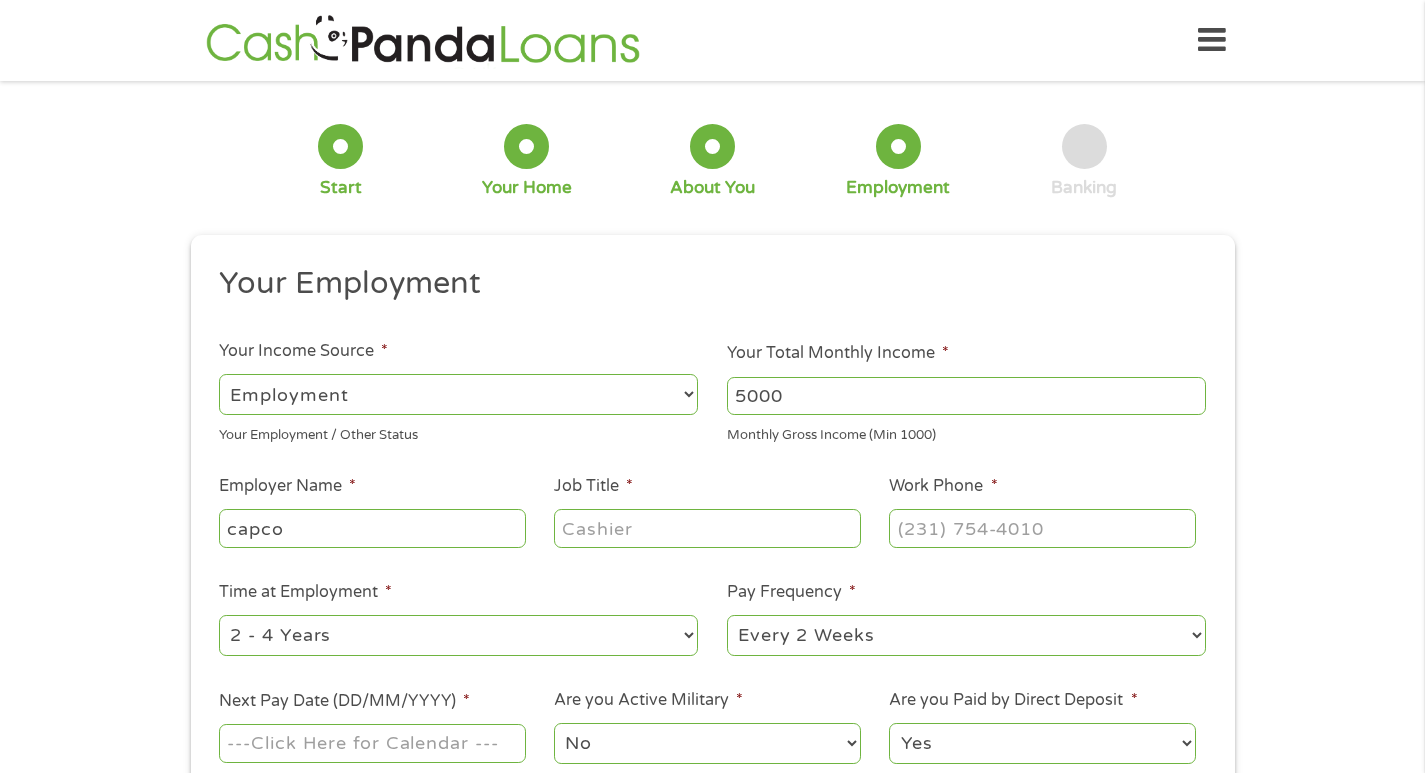 click on "Job Title *" at bounding box center (707, 528) 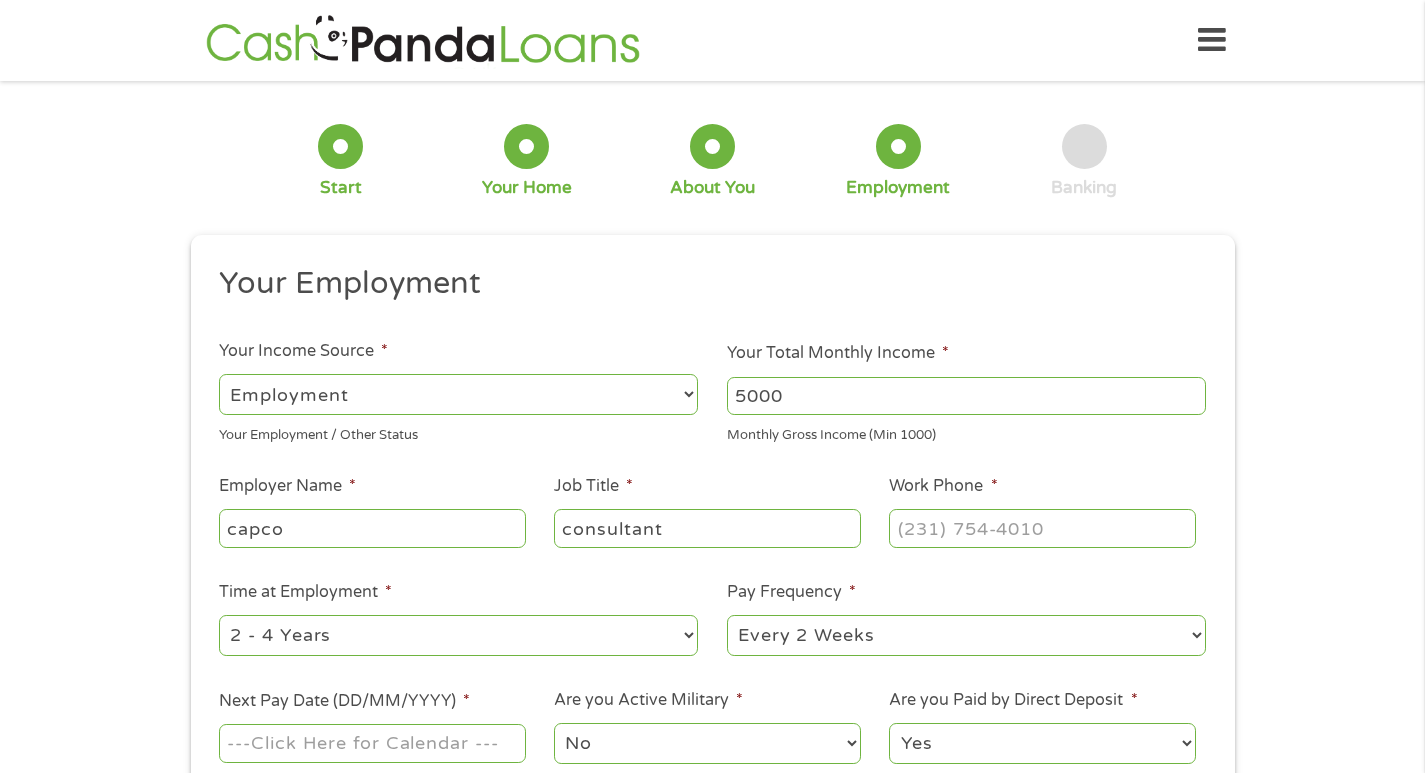 type on "consultant" 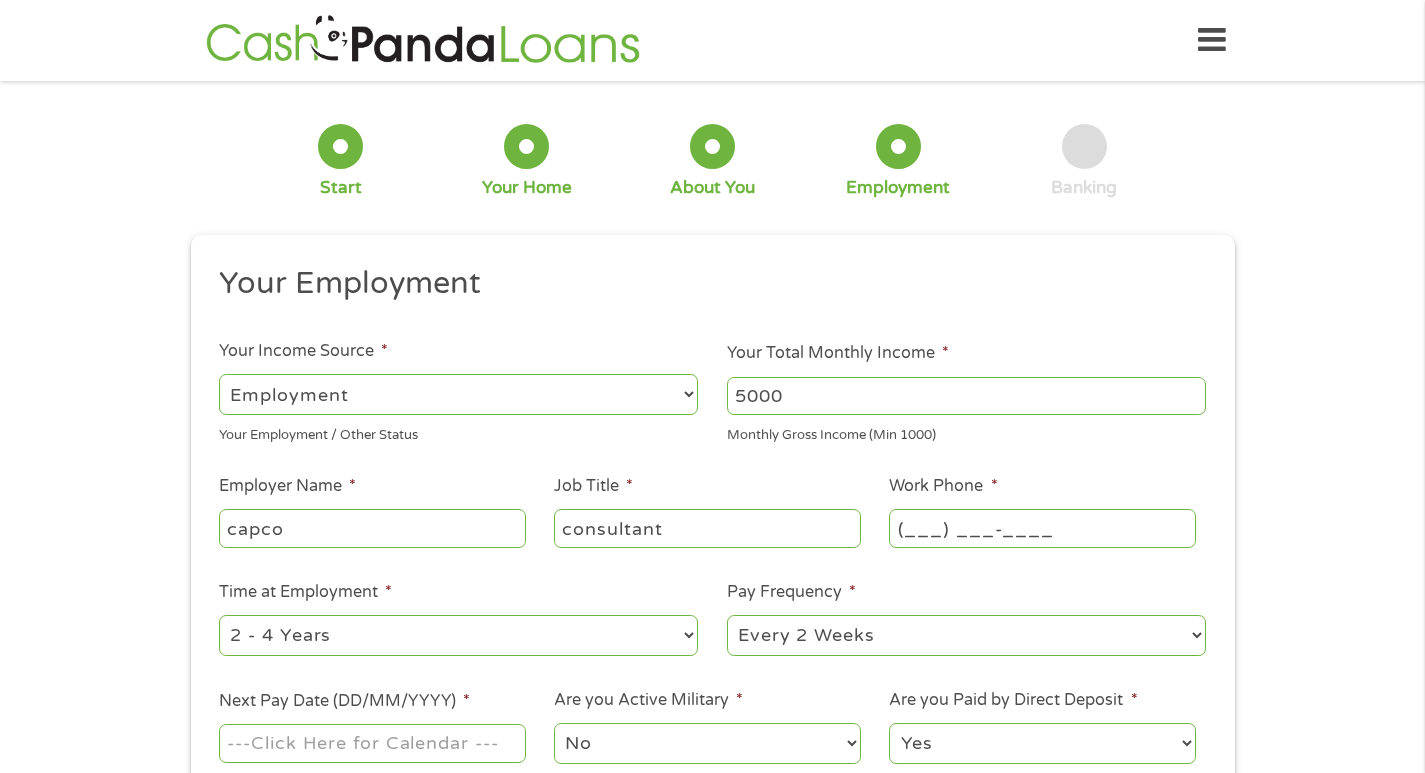 drag, startPoint x: 920, startPoint y: 529, endPoint x: 952, endPoint y: 524, distance: 32.38827 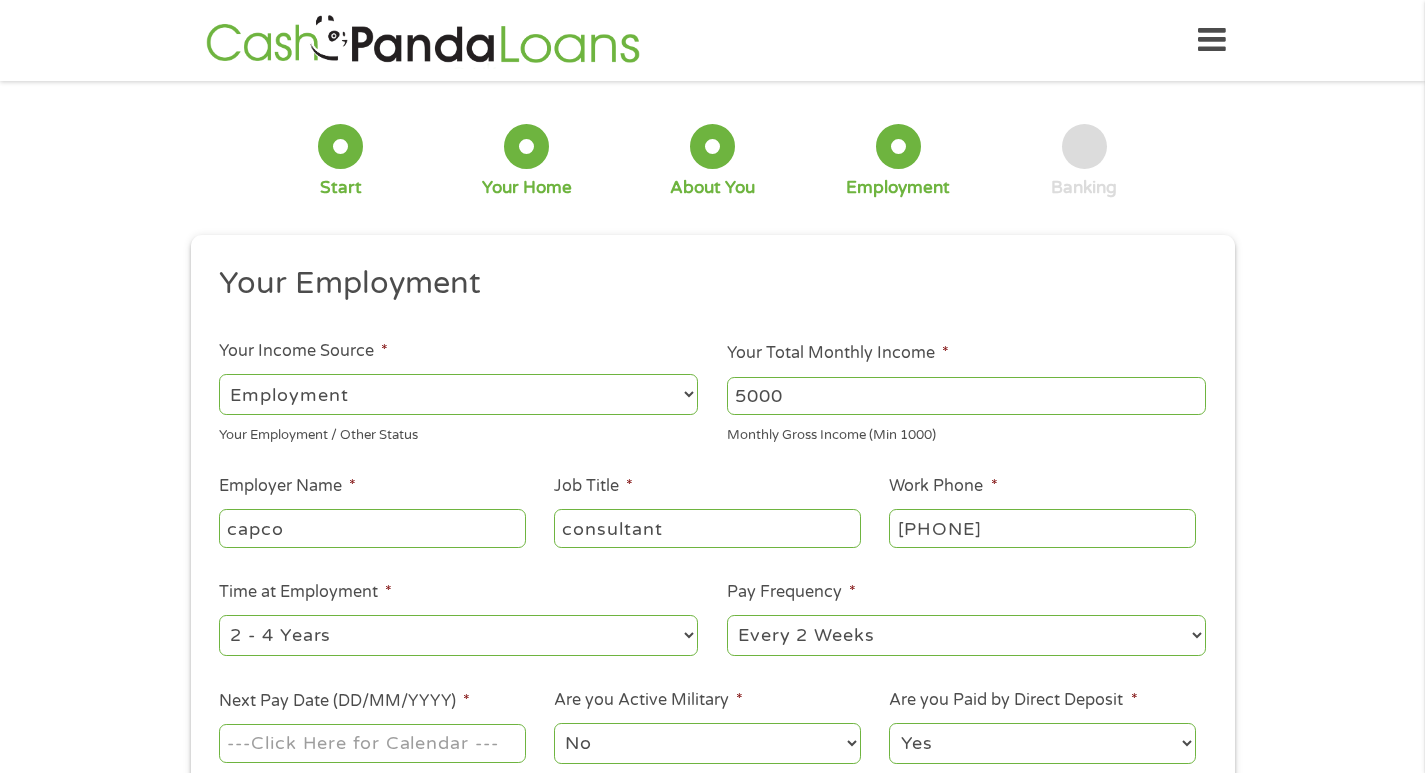 type on "[PHONE]" 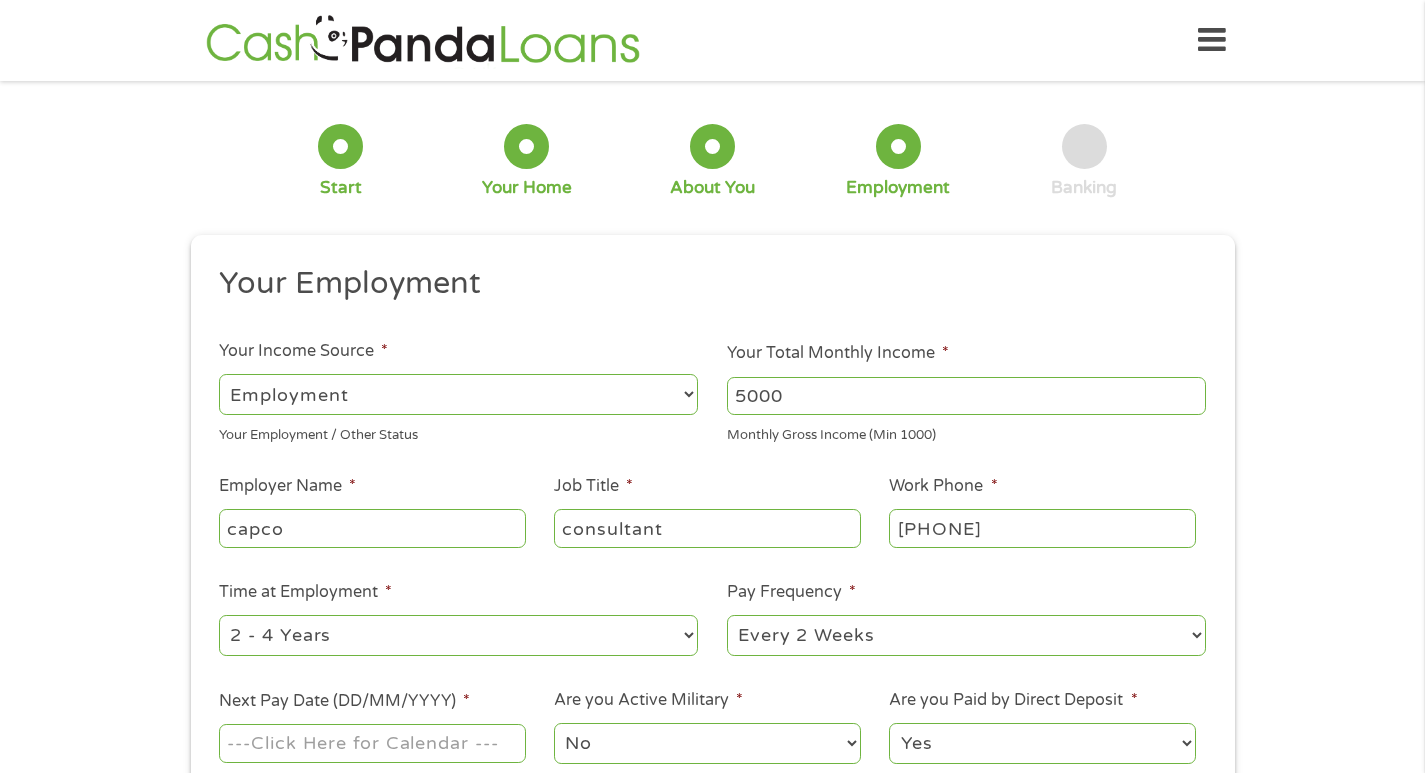 click on "1 Start 2 Your Home 3 About You 4 Employment 5 Banking 6
This field is hidden when viewing the form gclid Cj0KCQjw18bEBhCBARIsAKuAFEalytXUfr7_C1GzMmYqL94A9f4YN4WO26TdaZMOi4_y8EOFlbmPl_EaAiyyEALw_wcB This field is hidden when viewing the form Referrer https://www.cashpandaloans.com/?medium=adwords&source=adwords&campaign=22737563412&adgroup=185730667430&creative=761556424450&position&keyword=low credit finance&utm_term={searchterm}&matchtype={term}&device=c&network=g&gad_source=1&gad_campaignid=22737563412&gbraid=0AAAAABxw2IjtdXdq6xZjcrqkXWw21cpLP&gclid=Cj0KCQjw18bEBhCBARIsAKuAFEalytXUfr7_C1GzMmYqL94A9f4YN4WO26TdaZMOi4_y8EOFlbmPl_EaAiyyEALw_wcB This field is hidden when viewing the form Source adwords This field is hidden when viewing the form Campaign 22737563412 This field is hidden when viewing the form Medium adwords This field is hidden when viewing the form adgroup" at bounding box center [712, 489] 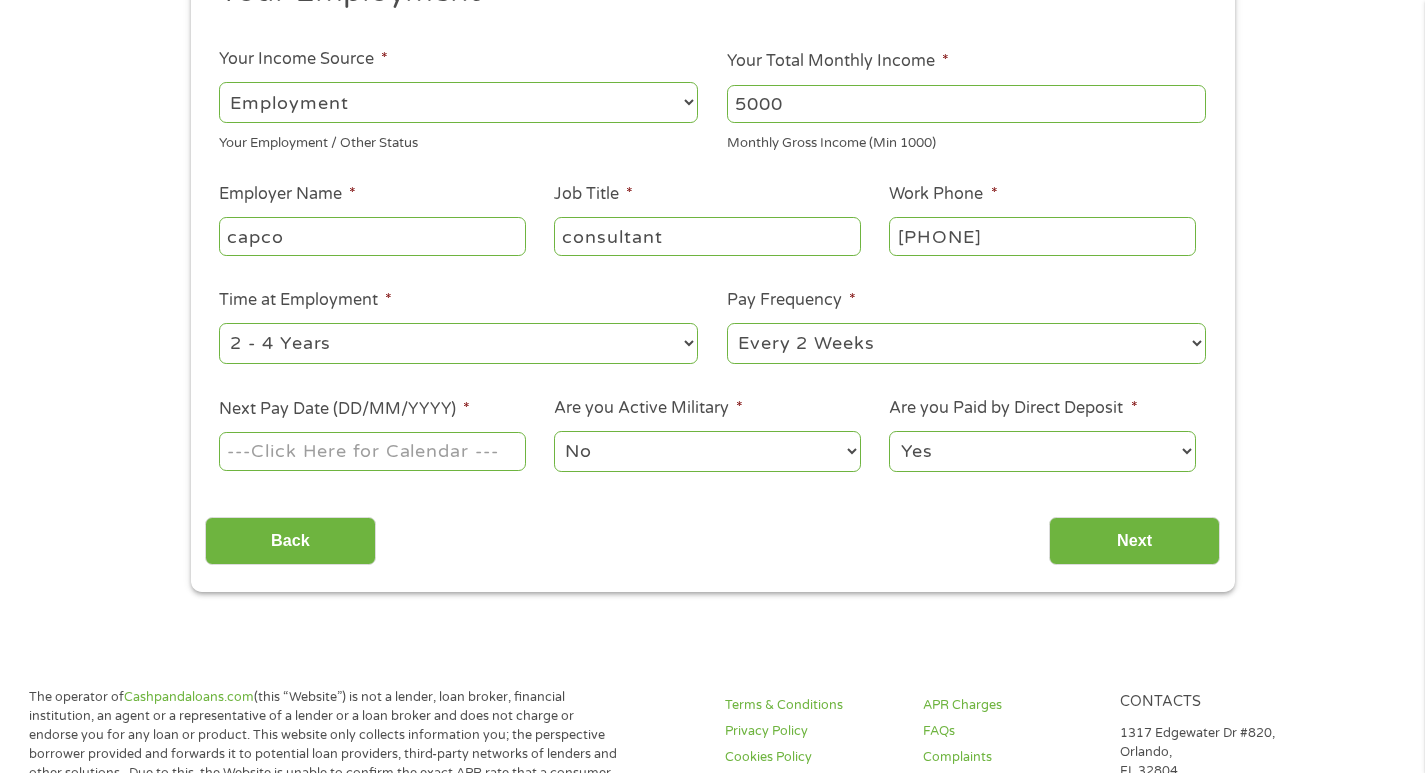scroll, scrollTop: 300, scrollLeft: 0, axis: vertical 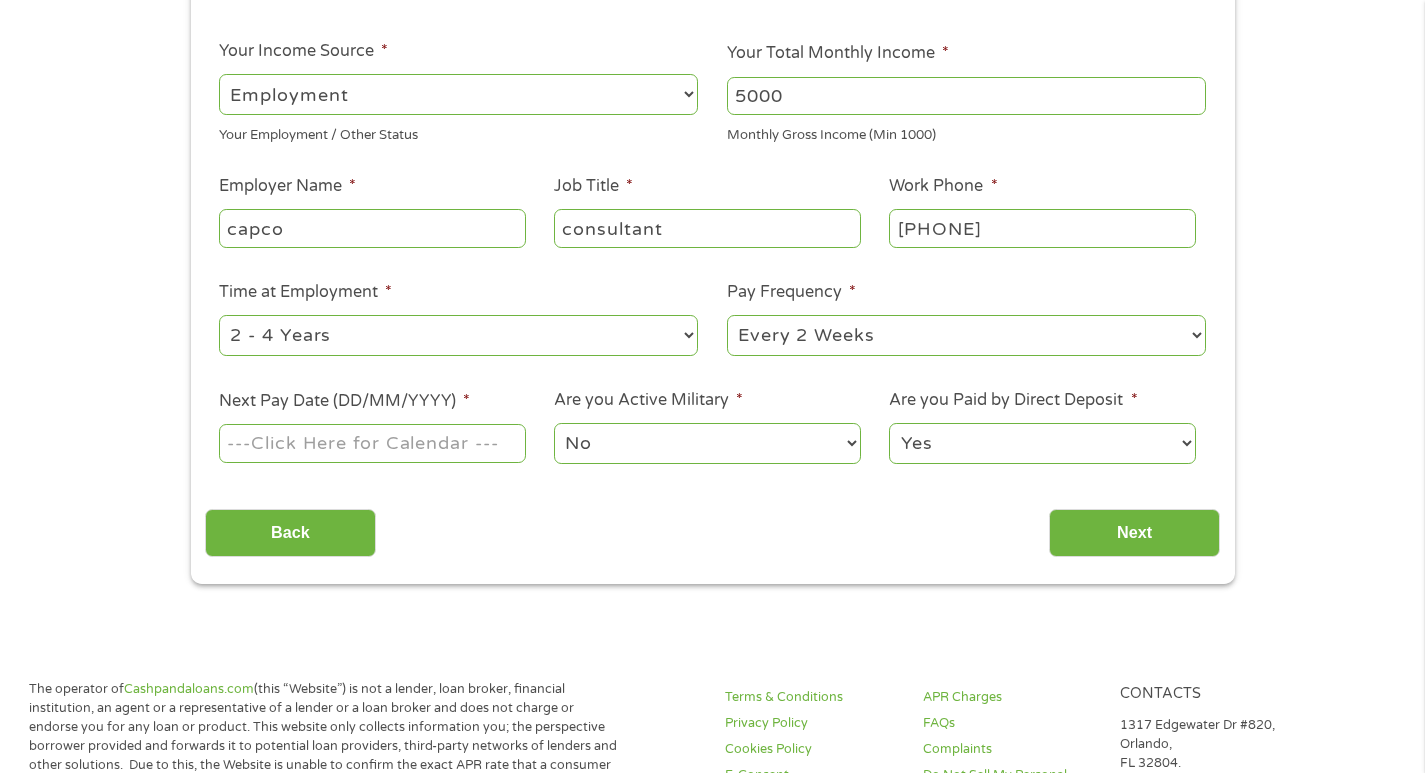 click on "--- Choose one --- 1 Year or less 1 - 2 Years 2 - 4 Years Over 4 Years" at bounding box center (458, 335) 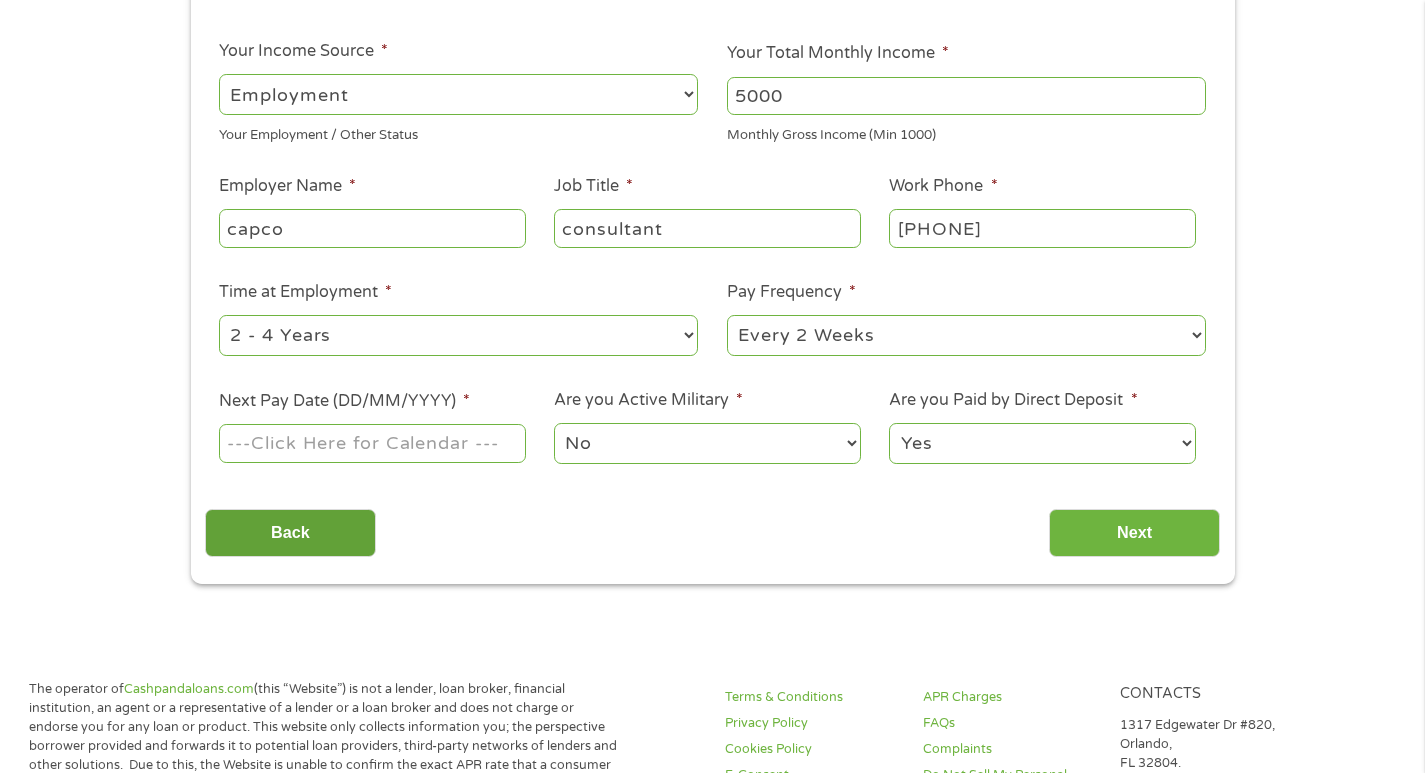 select on "60months" 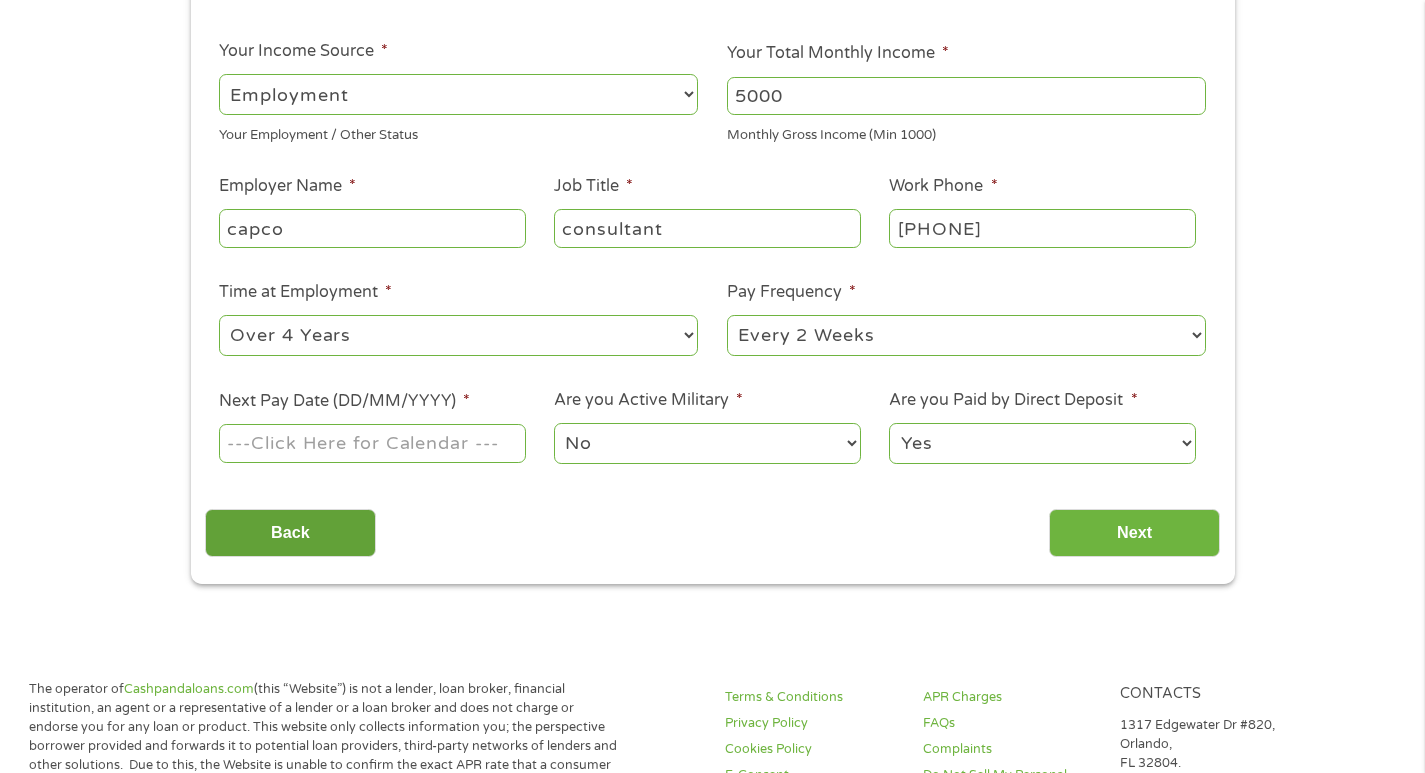 click on "--- Choose one --- 1 Year or less 1 - 2 Years 2 - 4 Years Over 4 Years" at bounding box center [458, 335] 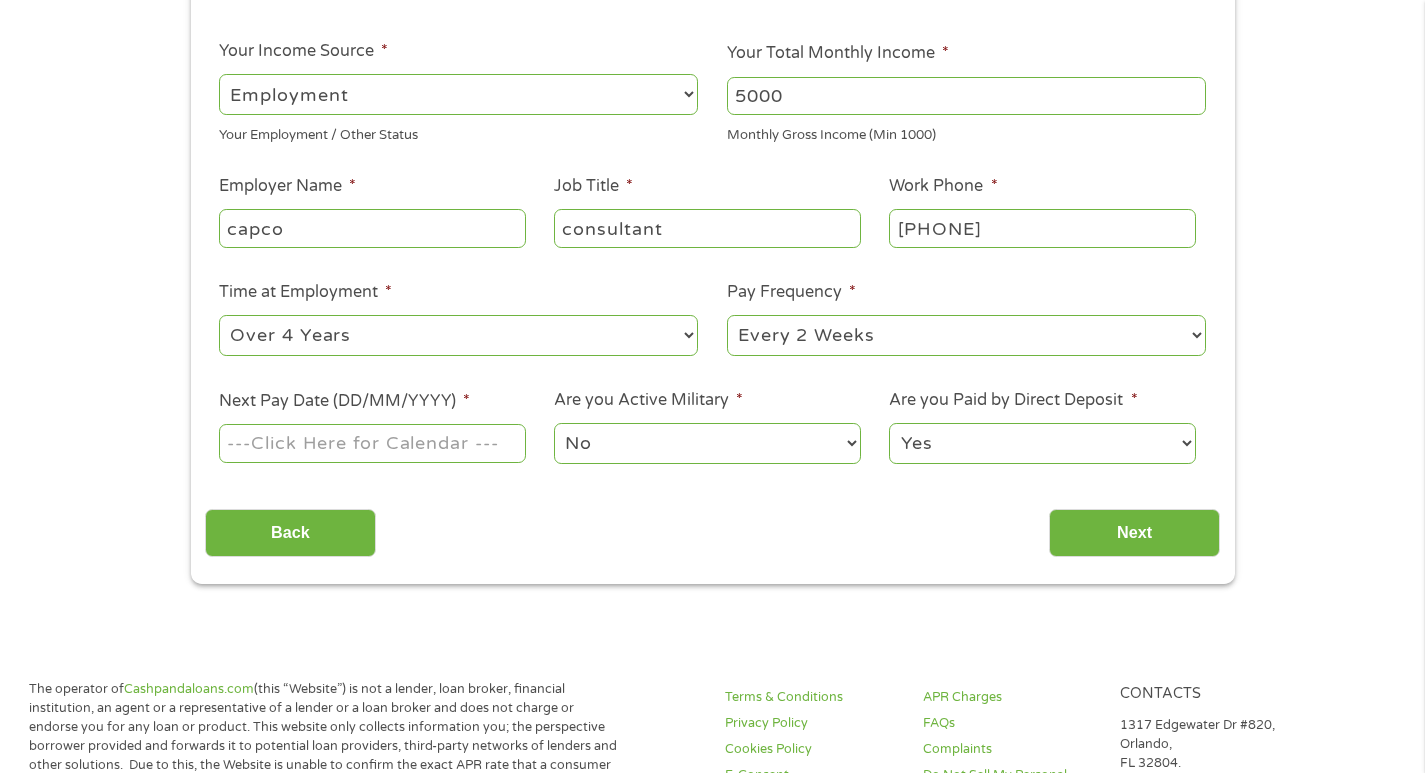 click on "--- Choose one --- Every 2 Weeks Every Week Monthly Semi-Monthly" at bounding box center (966, 335) 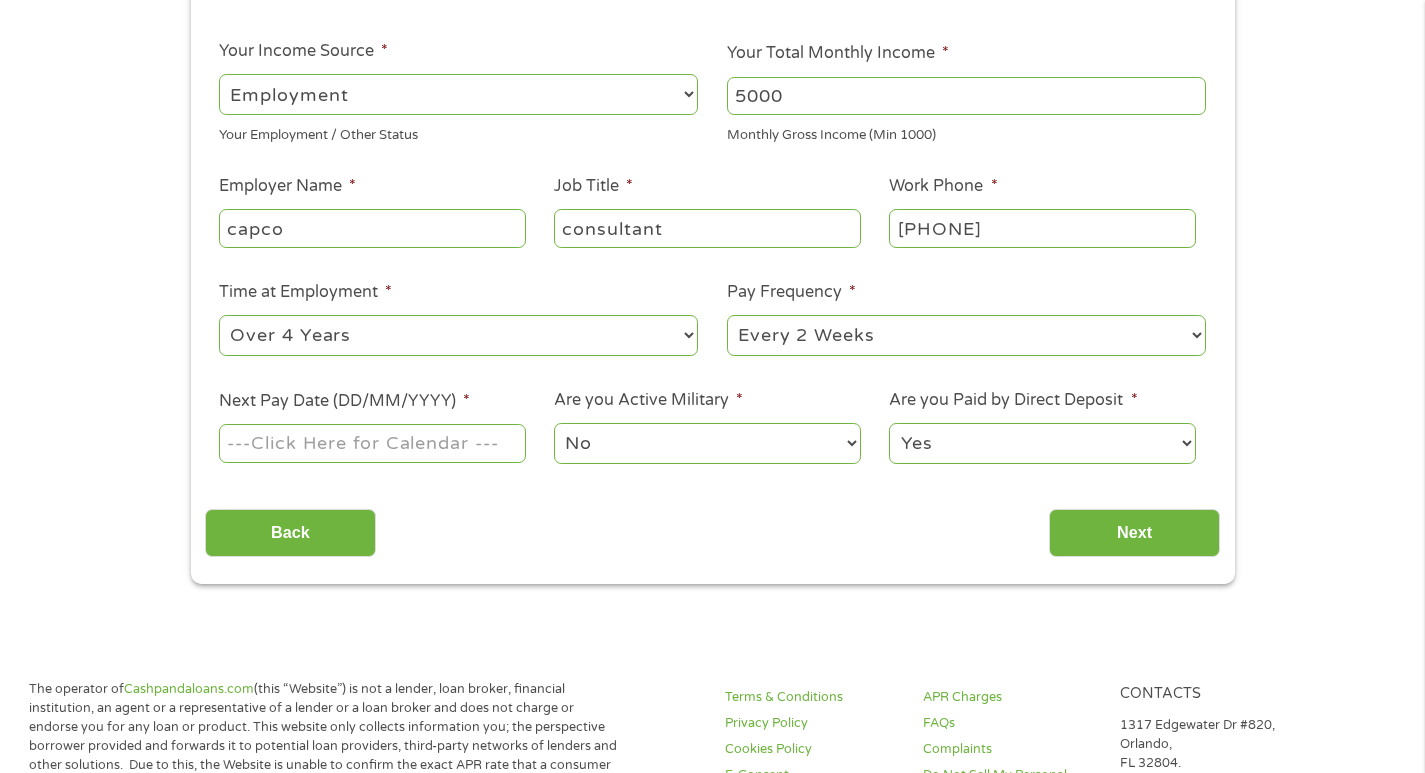 select on "semimonthly" 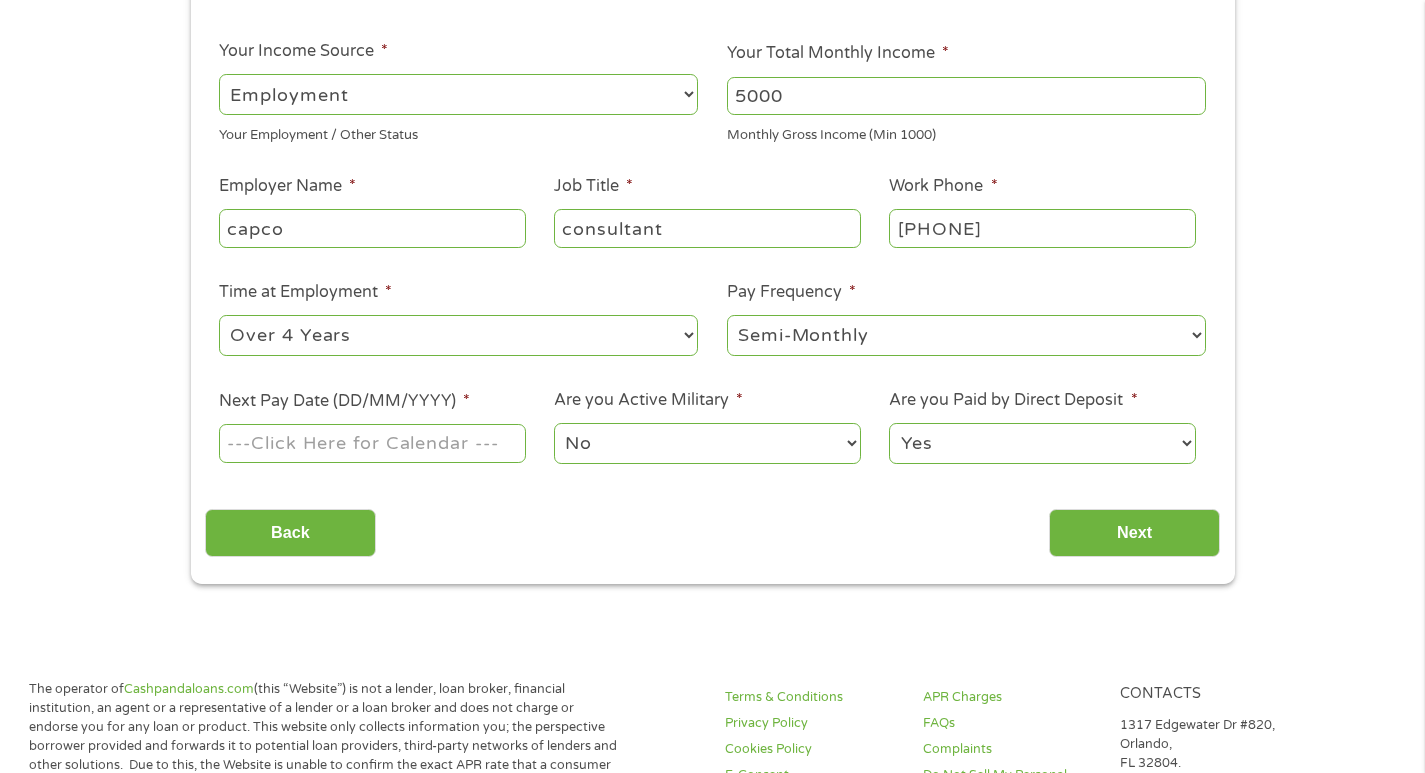 click on "--- Choose one --- Every 2 Weeks Every Week Monthly Semi-Monthly" at bounding box center (966, 335) 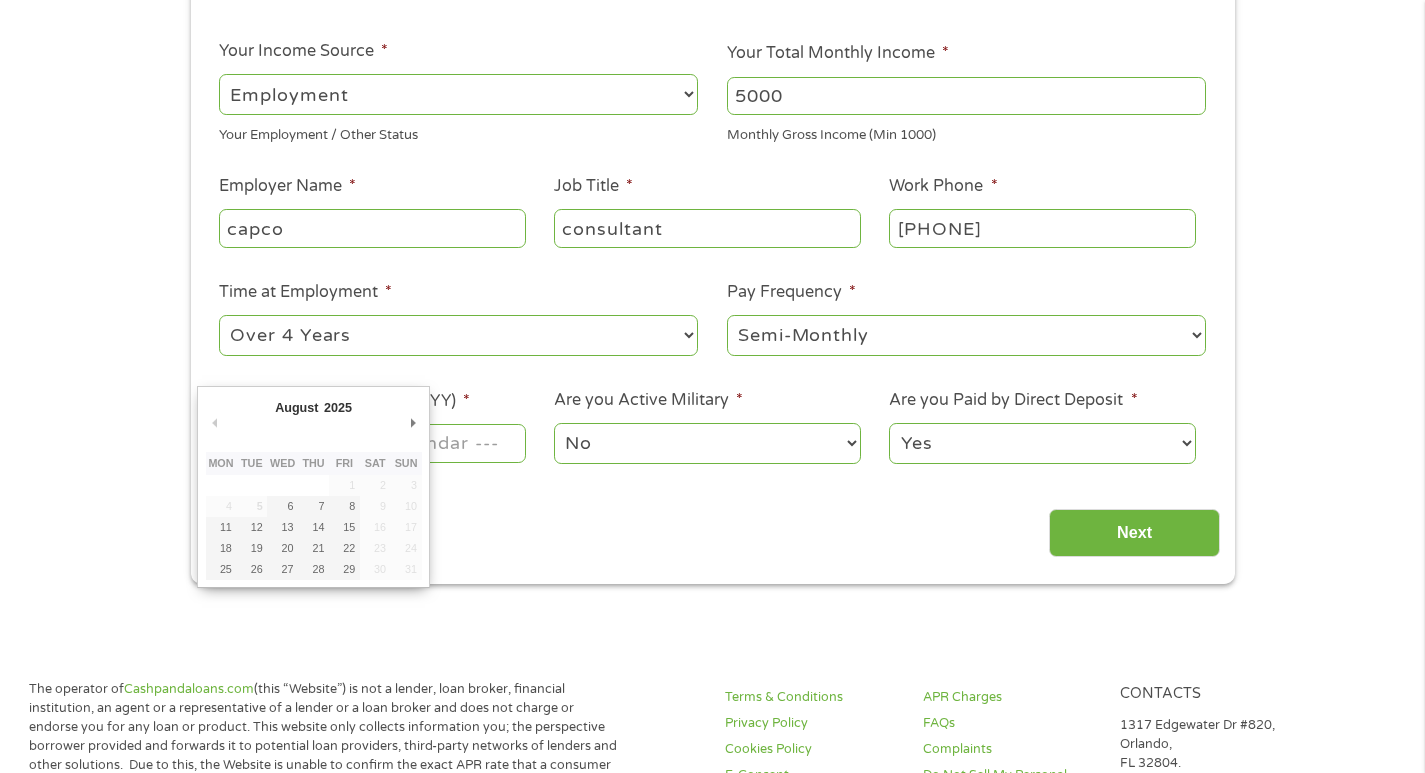 click on "Next Pay Date (DD/MM/YYYY) *" at bounding box center (372, 443) 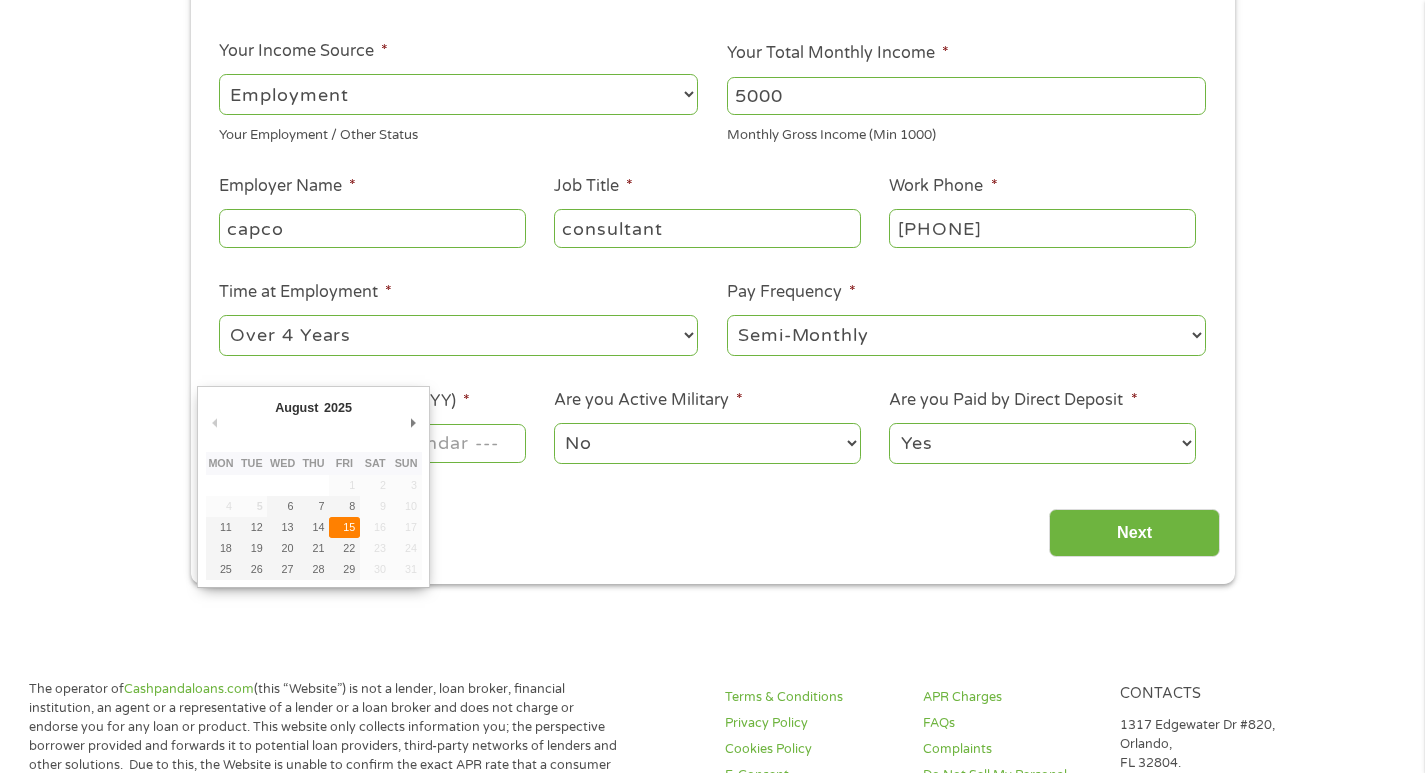 type on "15/08/2025" 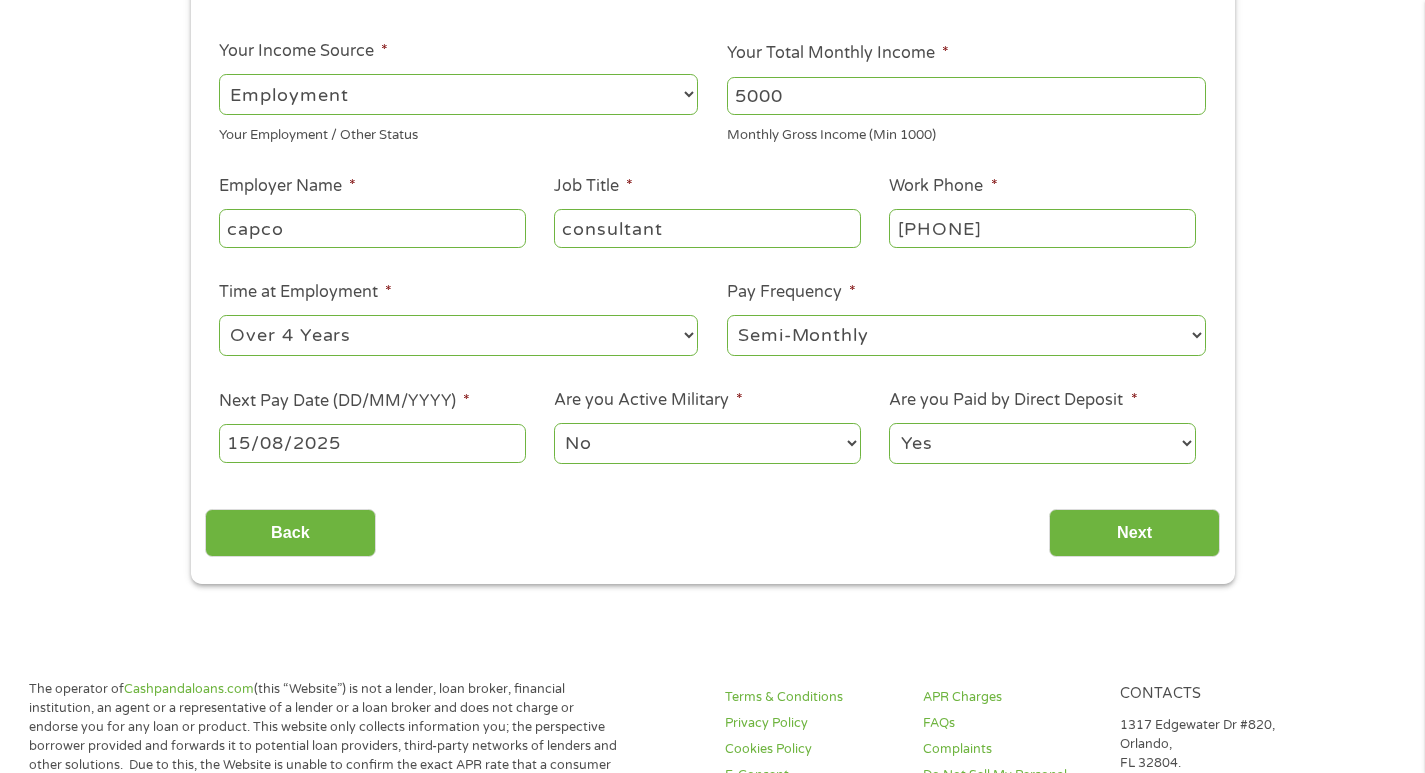 click on "No Yes" at bounding box center (707, 443) 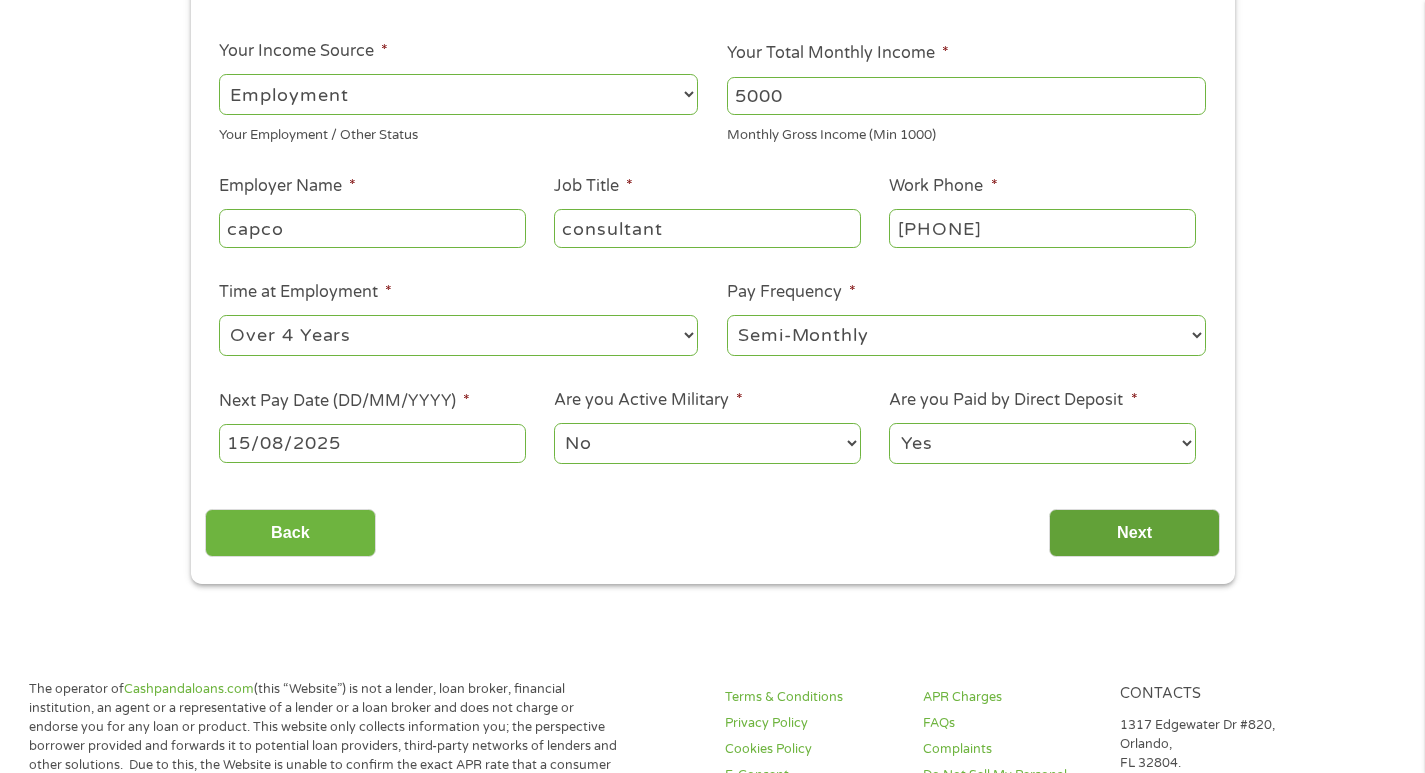 click on "Next" at bounding box center [1134, 533] 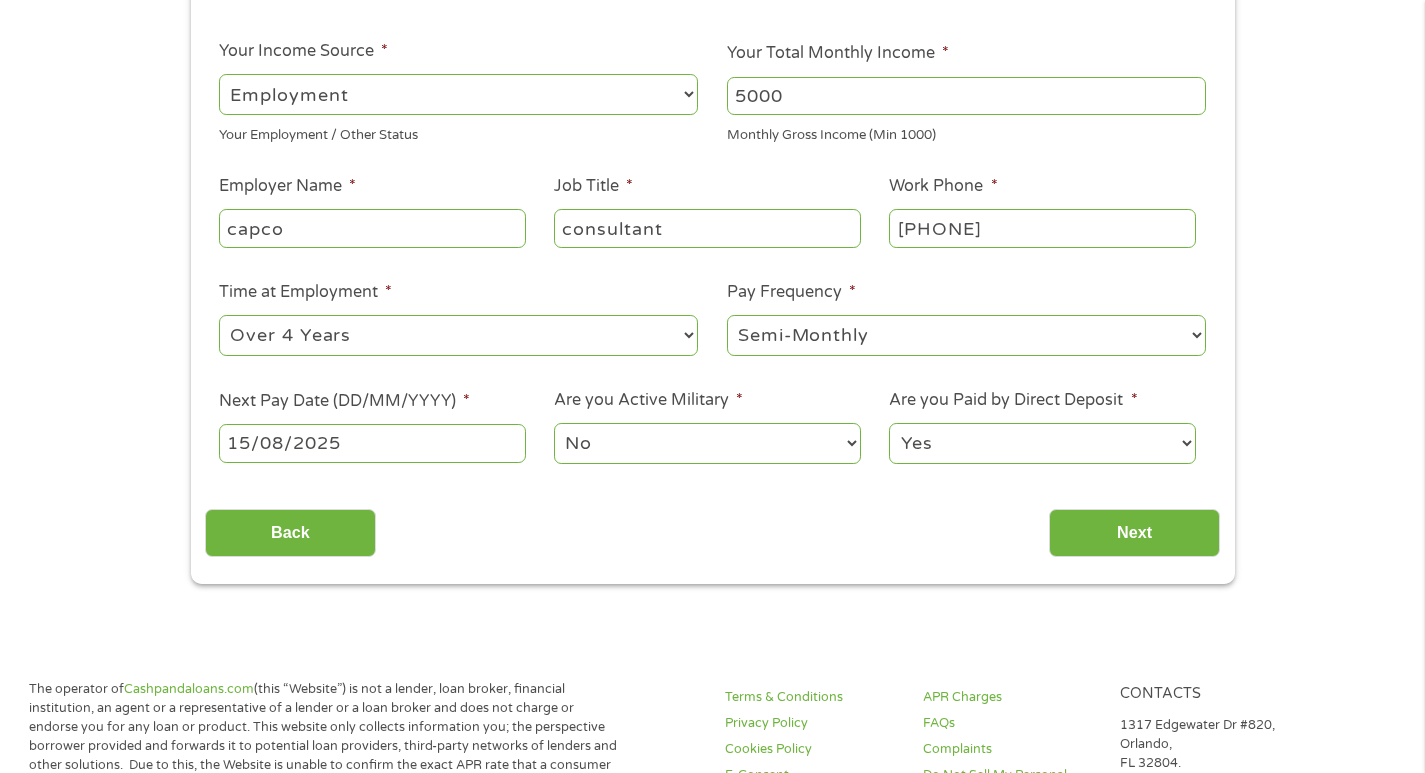 scroll, scrollTop: 8, scrollLeft: 8, axis: both 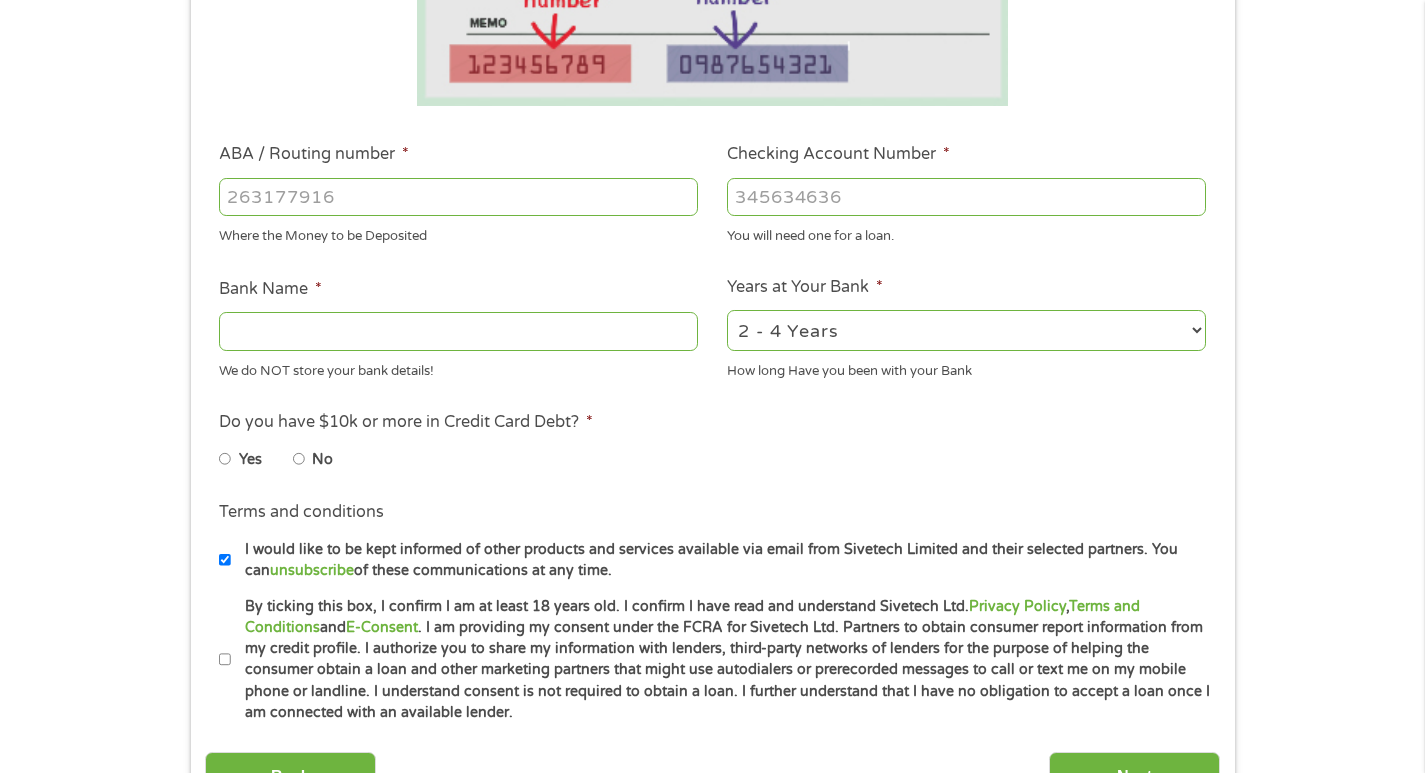 click on "ABA / Routing number *" at bounding box center [458, 197] 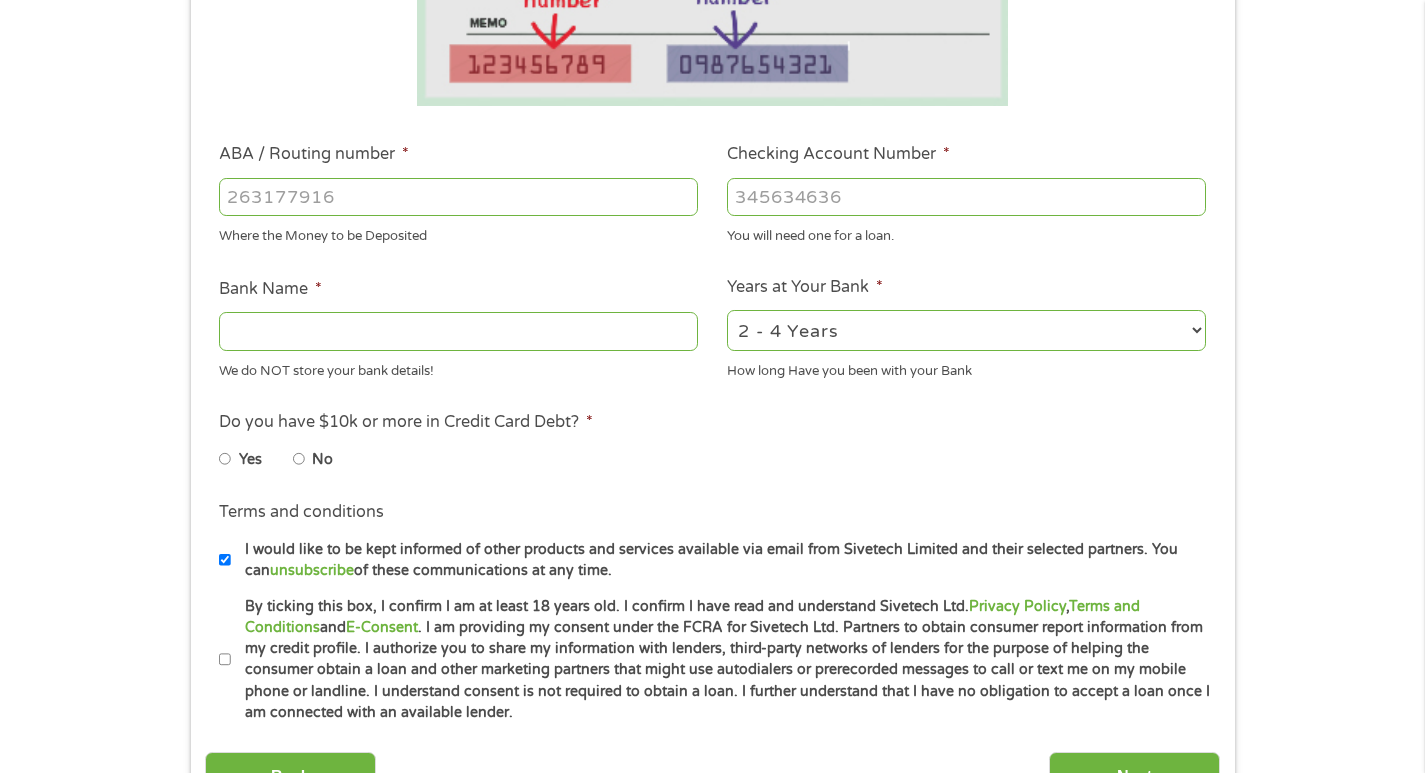 type on "[CREDIT CARD NUMBER]" 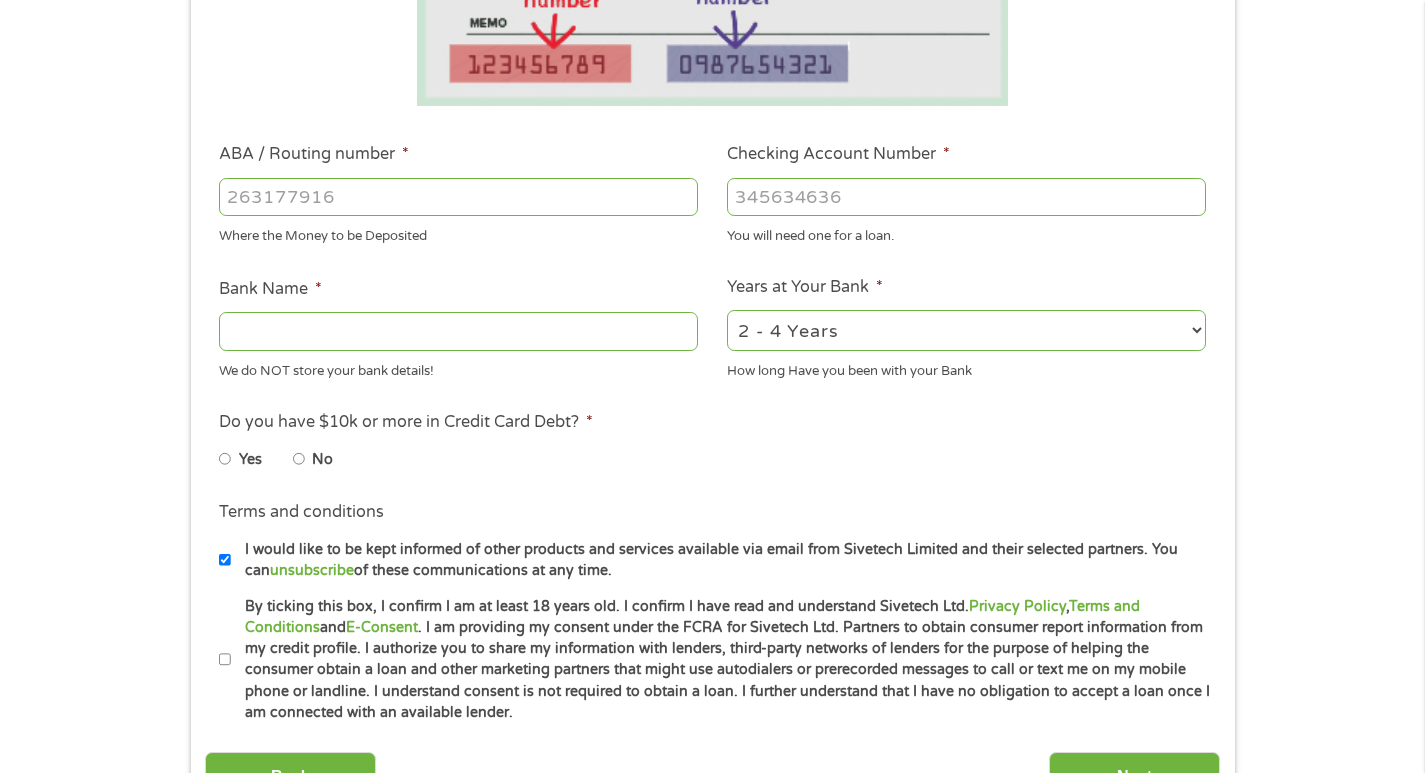 type on "JP MORGAN CHASE BANK NA" 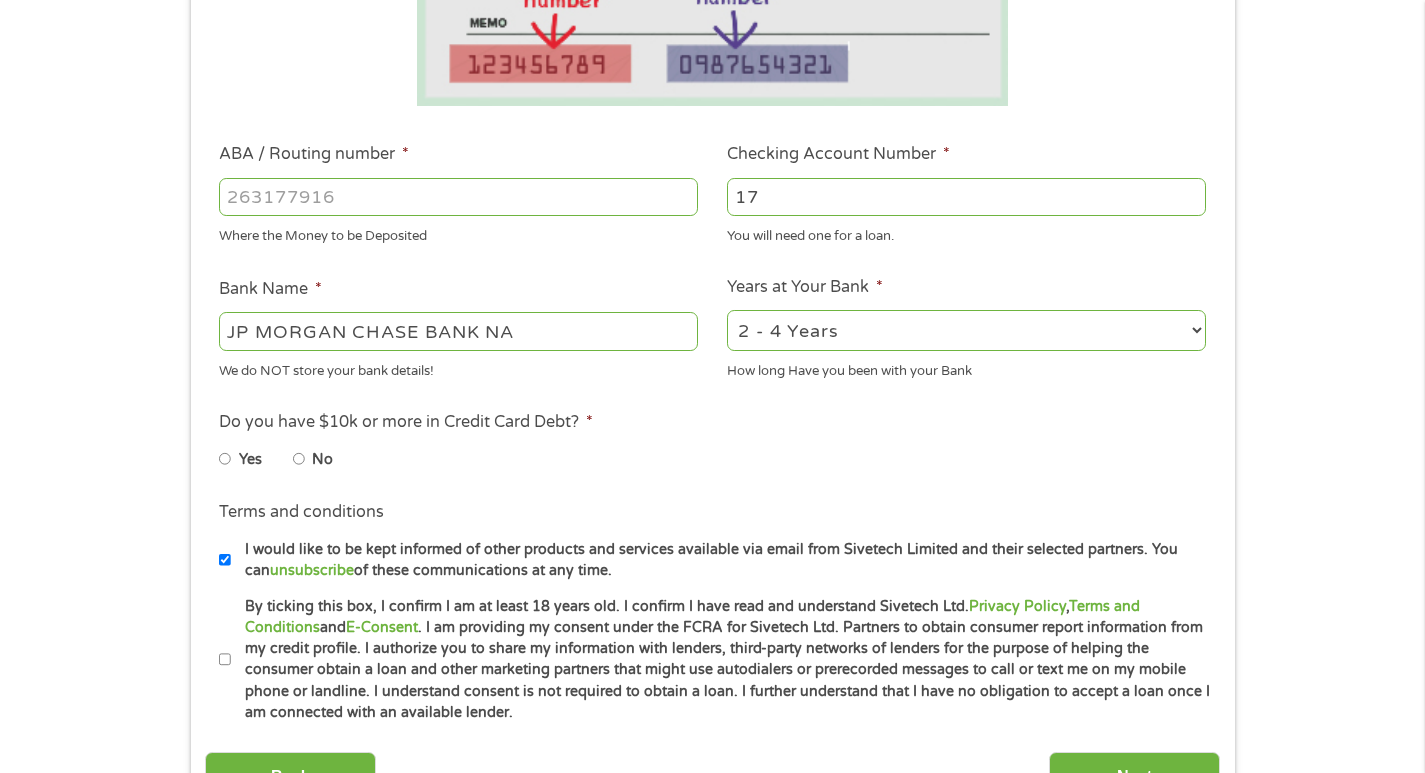 type on "1" 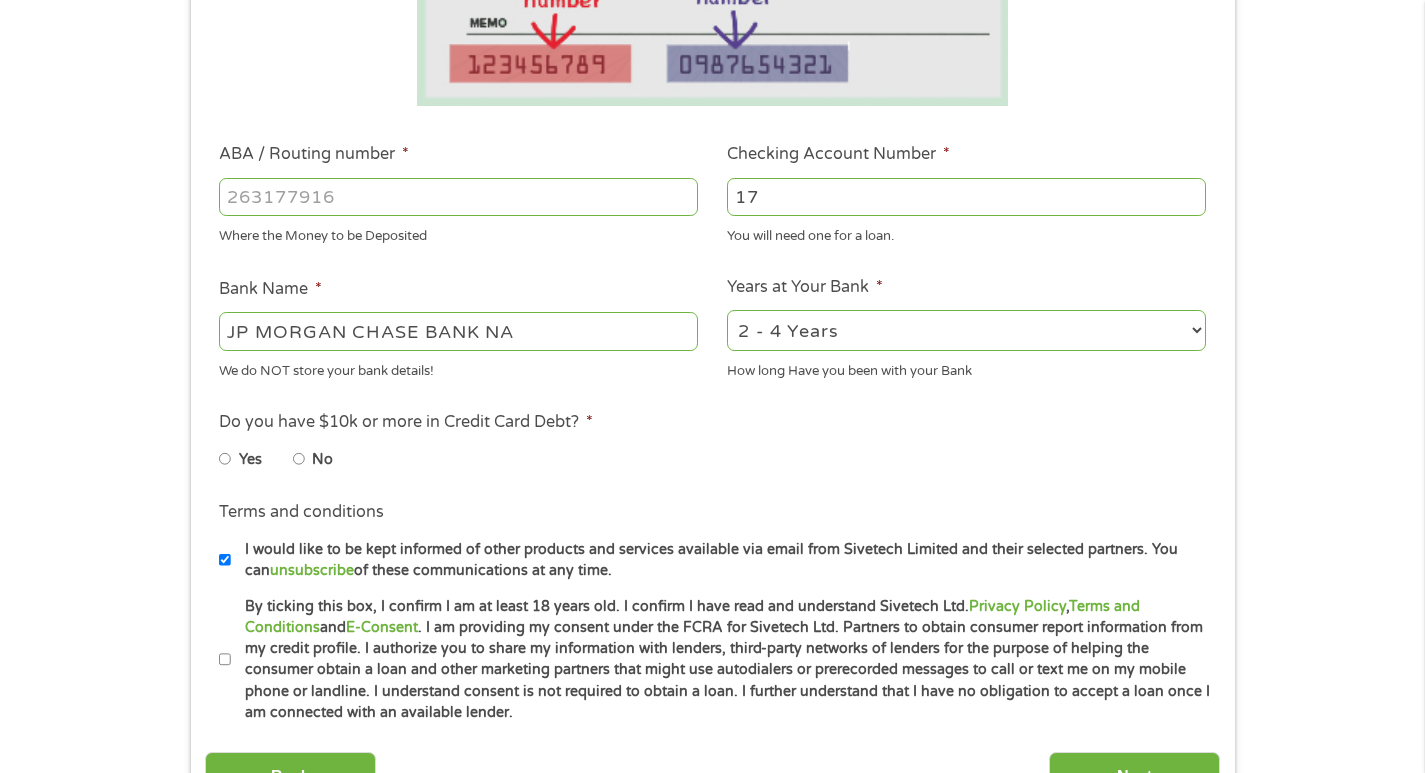 click on "No" at bounding box center [299, 459] 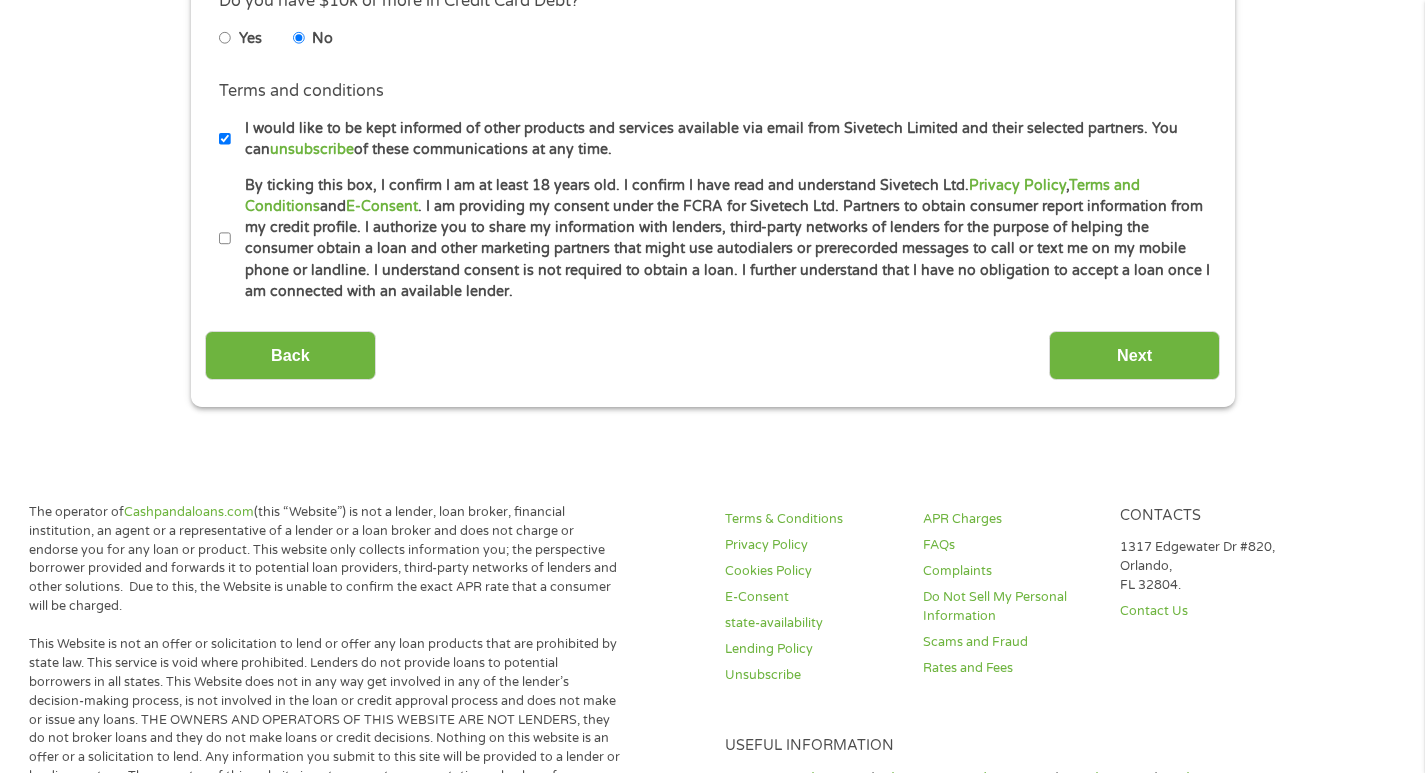 scroll, scrollTop: 900, scrollLeft: 0, axis: vertical 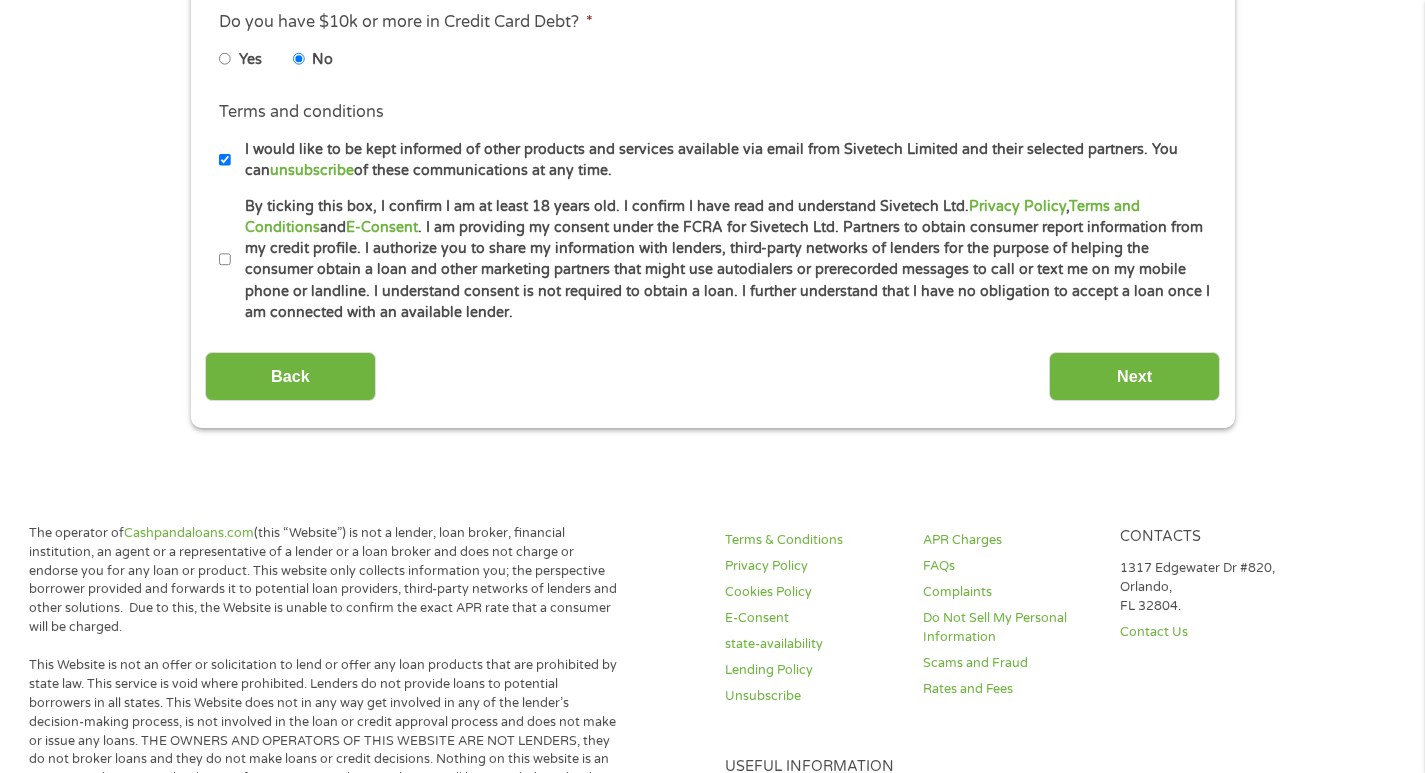 click on "By ticking this box, I confirm I am at least 18 years old. I confirm I have read and understand Sivetech Ltd.  Privacy Policy ,  Terms and Conditions  and  E-Consent . I am providing my consent under the FCRA for Sivetech Ltd. Partners to obtain consumer report information from my credit profile. I authorize you to share my information with lenders, third-party networks of lenders for the purpose of helping the consumer obtain a loan and other marketing partners that might use autodialers or prerecorded messages to call or text me on my mobile phone or landline. I understand consent is not required to obtain a loan. I further understand that I have no obligation to accept a loan once I am connected with an available lender." at bounding box center [225, 260] 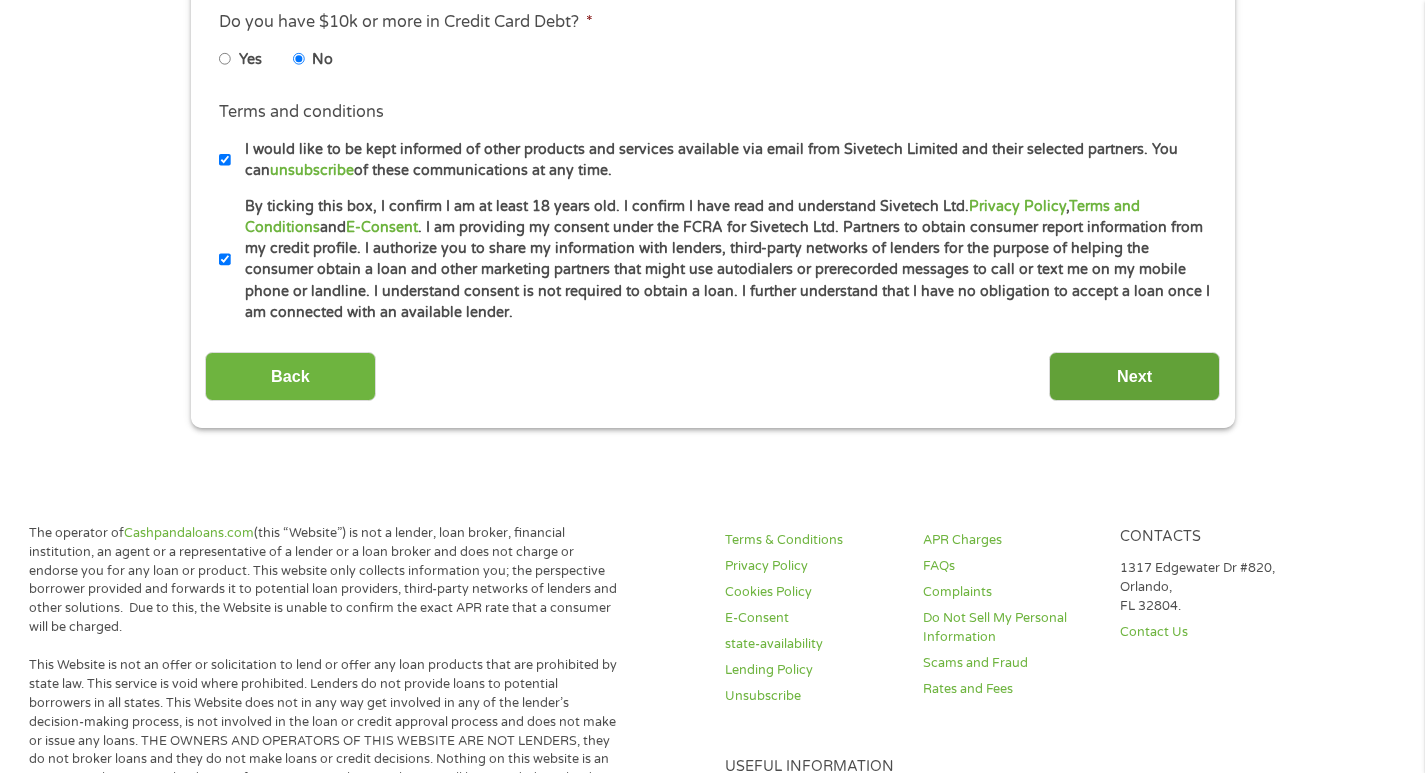 click on "Next" at bounding box center (1134, 376) 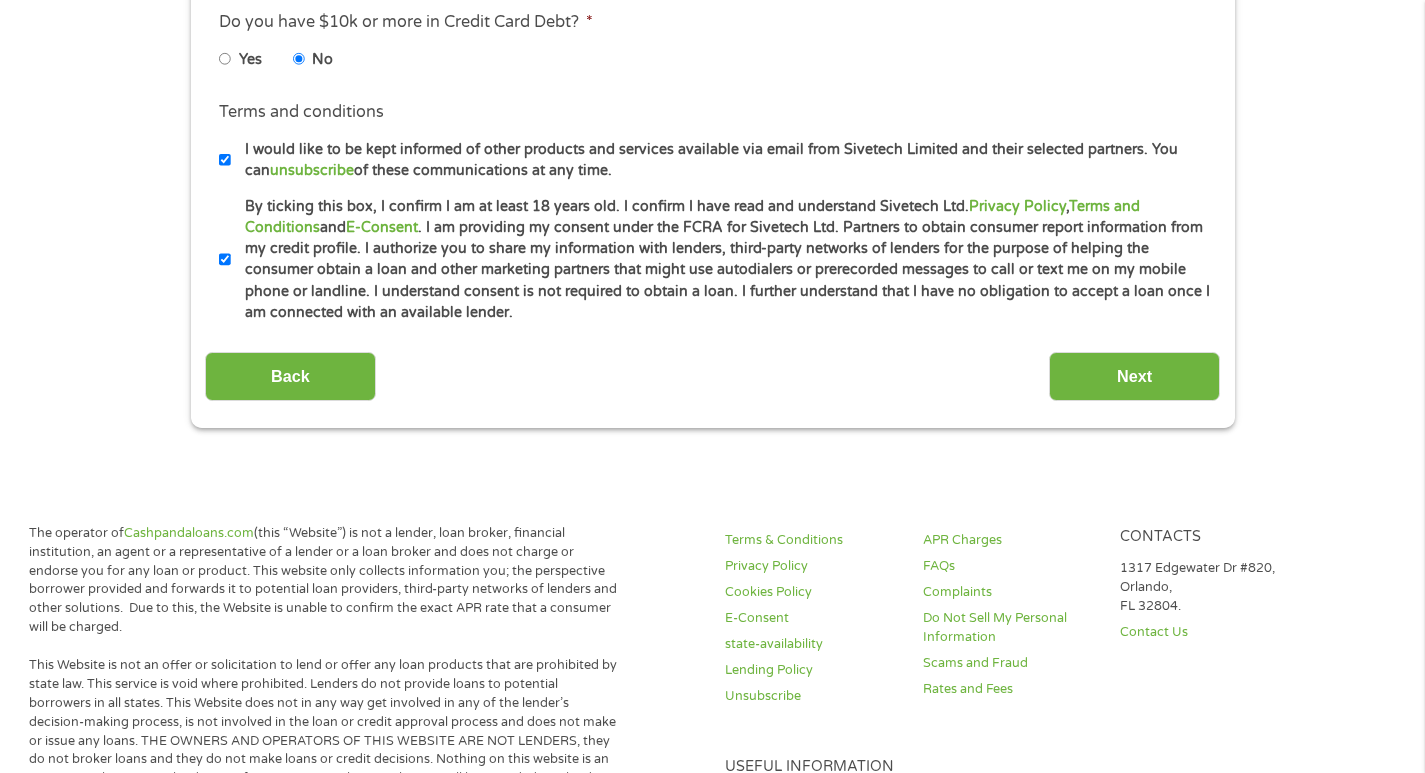 scroll, scrollTop: 8, scrollLeft: 8, axis: both 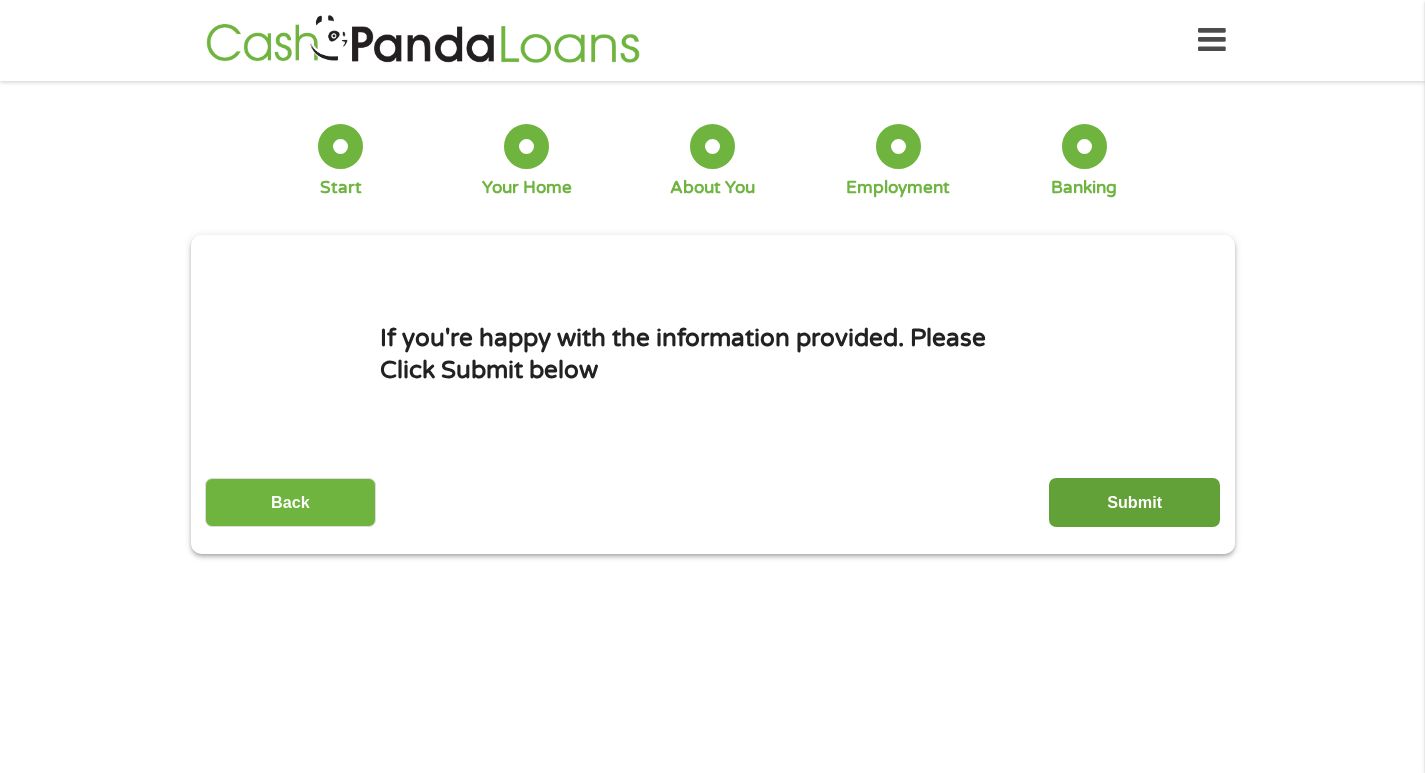 click on "Submit" at bounding box center (1134, 502) 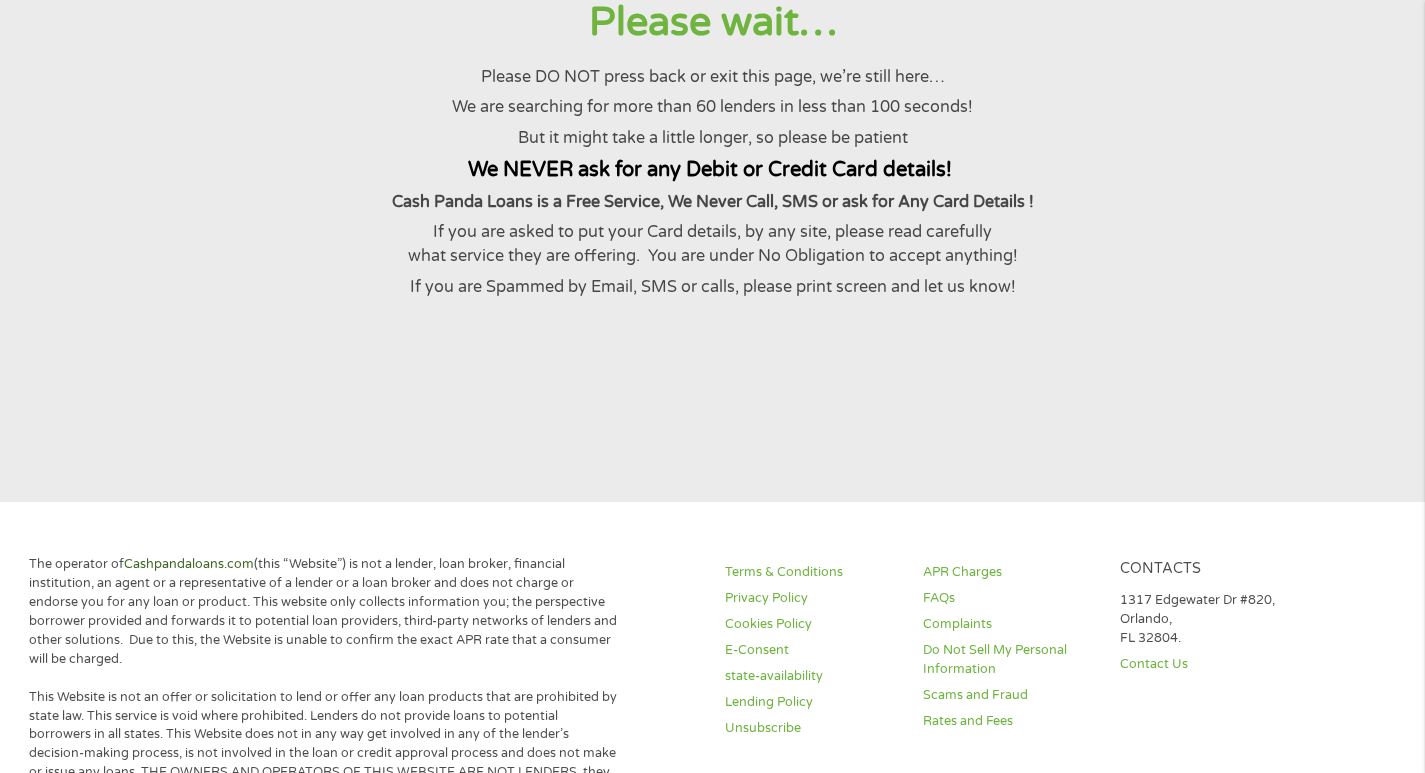 scroll, scrollTop: 0, scrollLeft: 0, axis: both 